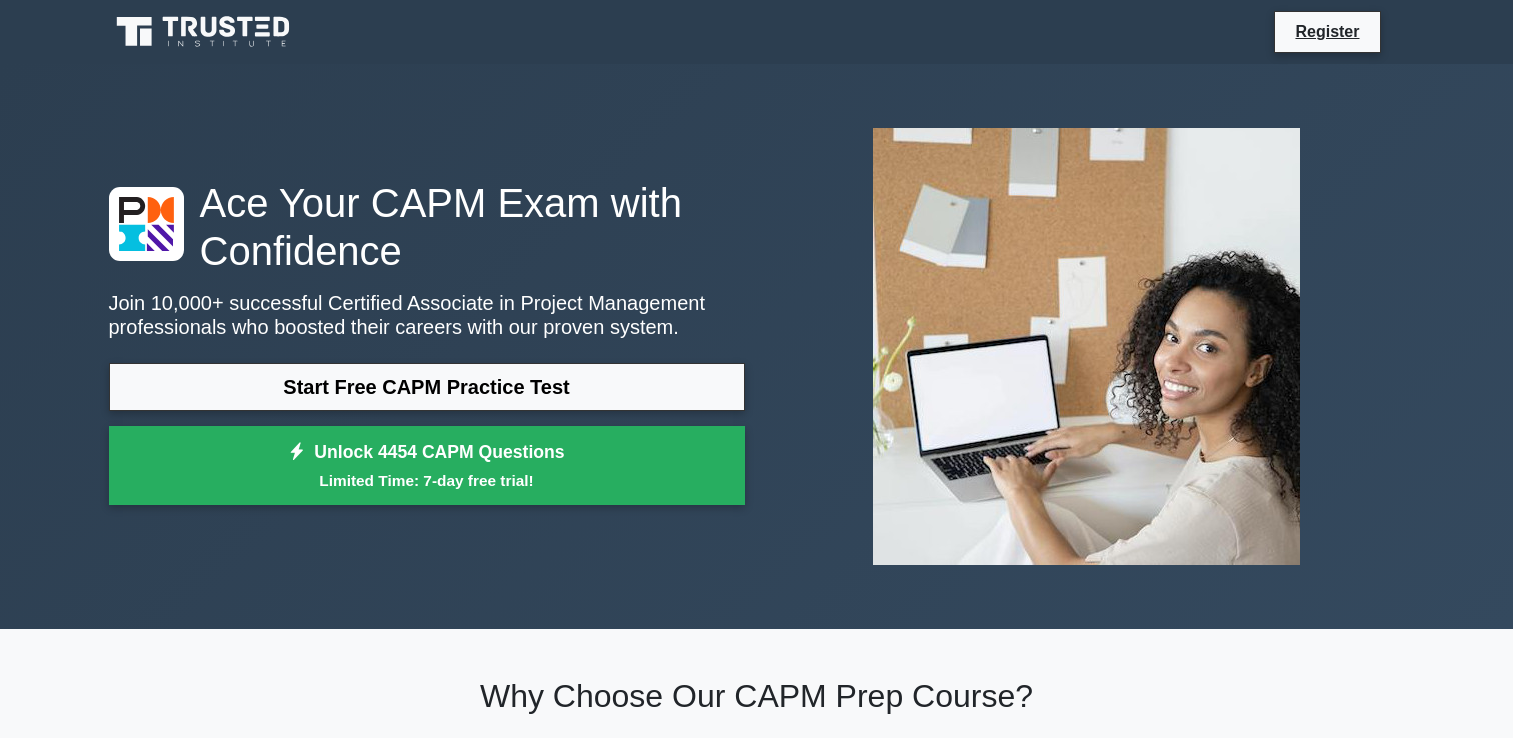 scroll, scrollTop: 0, scrollLeft: 0, axis: both 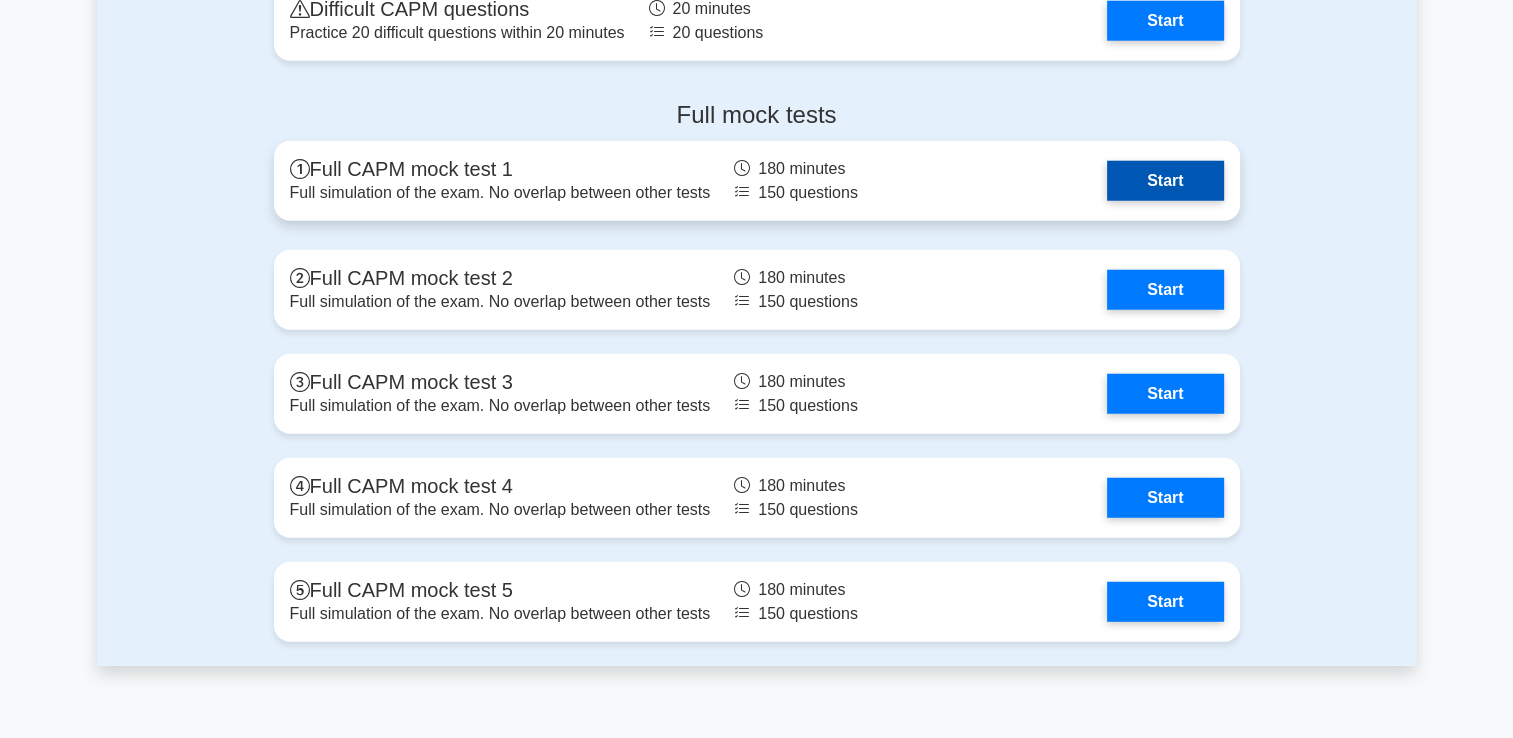 click on "Start" at bounding box center (1165, 181) 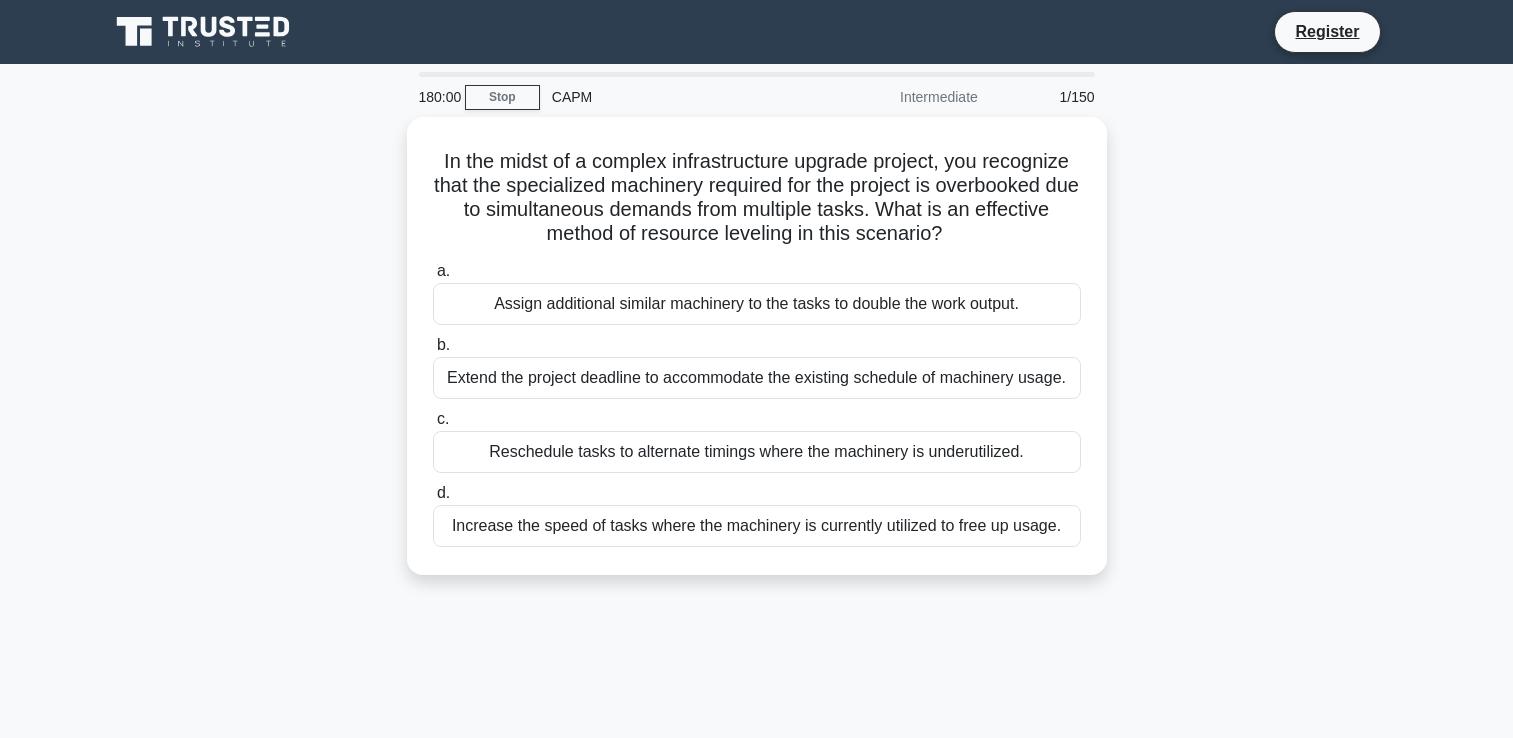 scroll, scrollTop: 0, scrollLeft: 0, axis: both 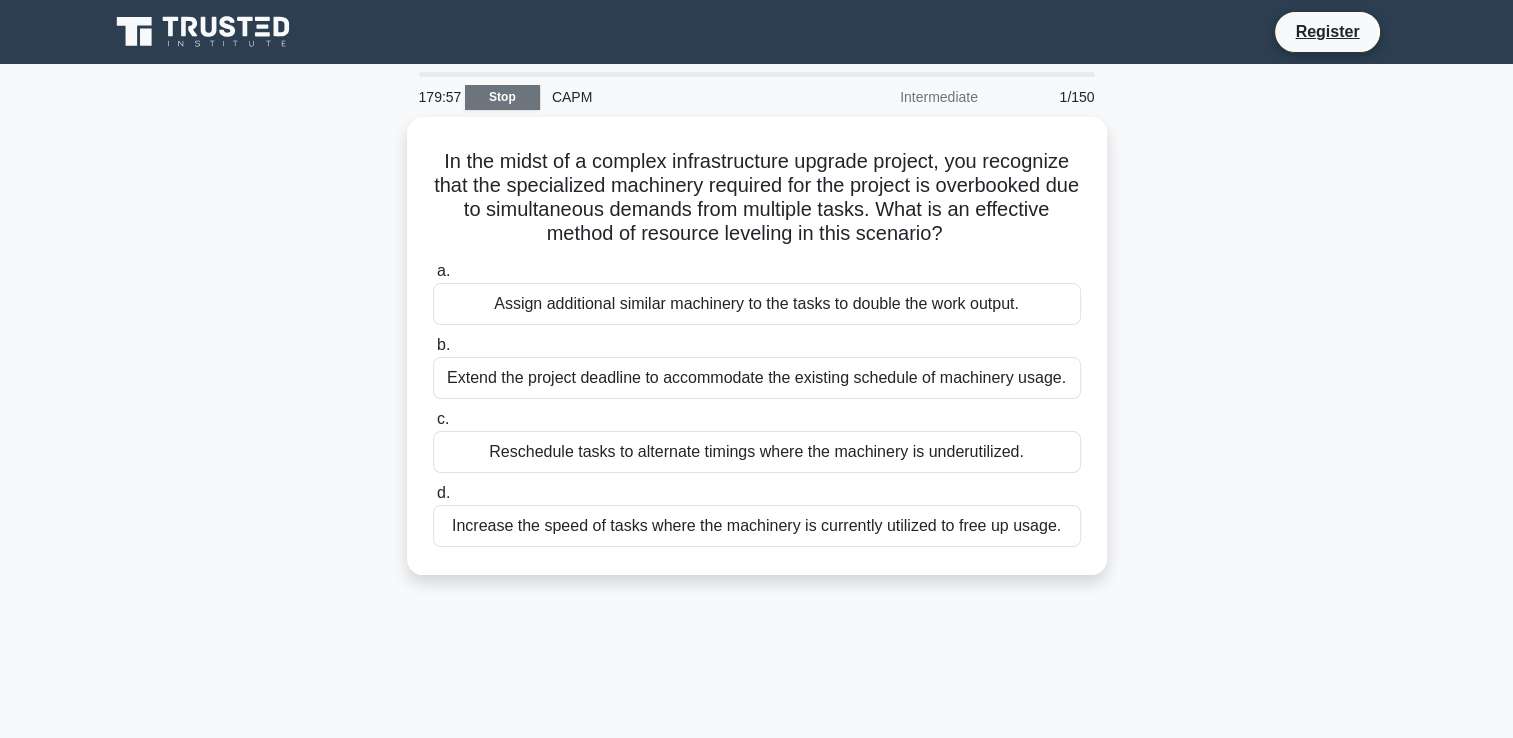 click on "Stop" at bounding box center (502, 97) 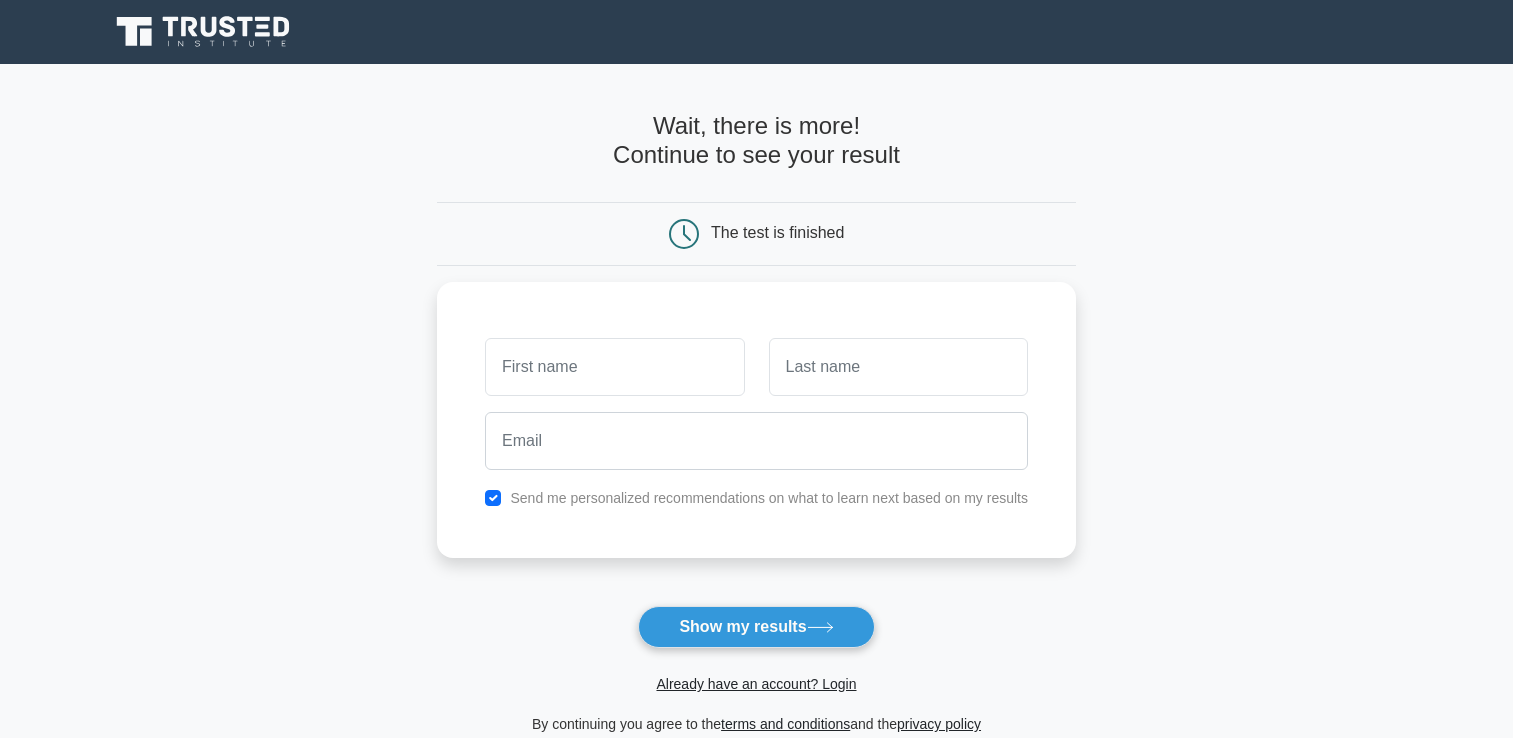 scroll, scrollTop: 0, scrollLeft: 0, axis: both 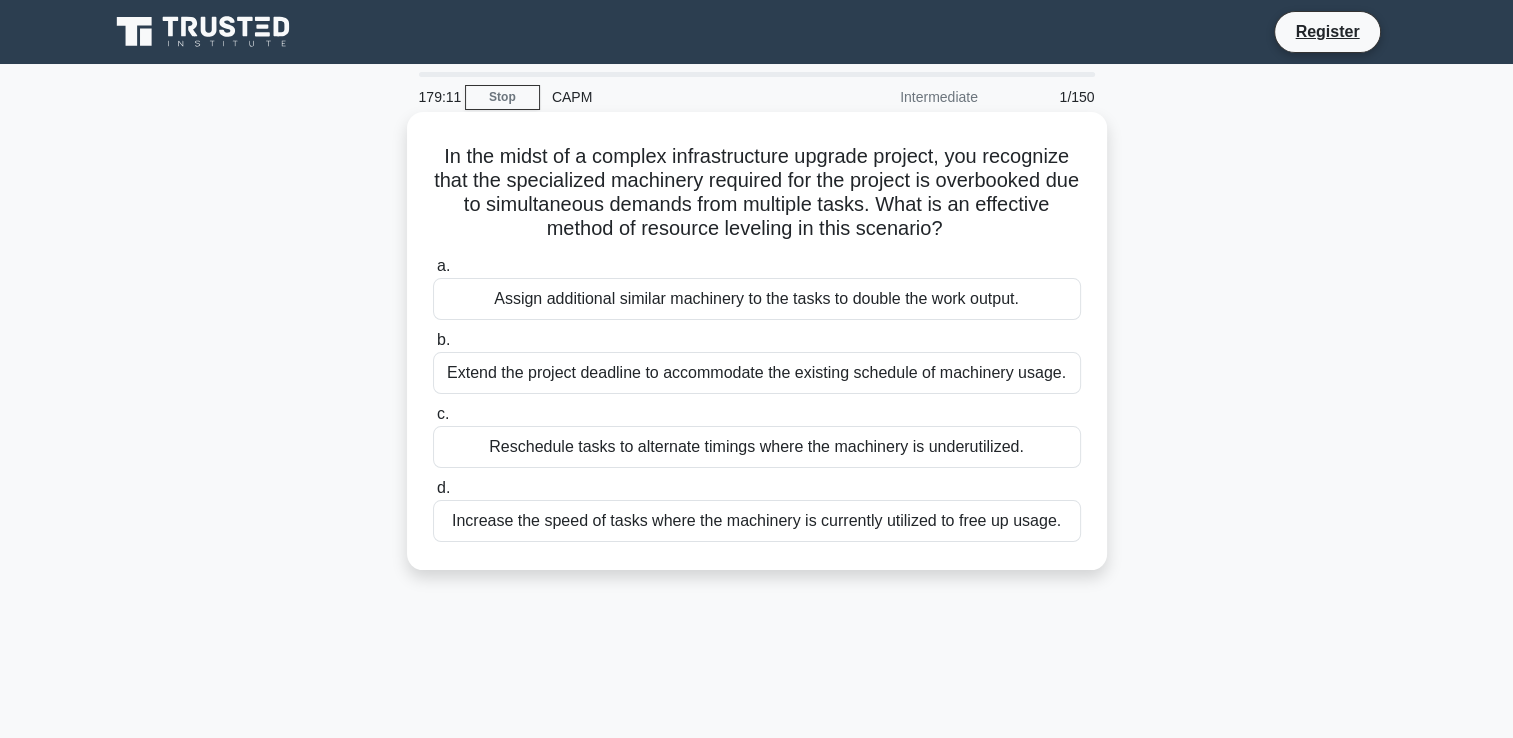 click on "Assign additional similar machinery to the tasks to double the work output." at bounding box center [757, 299] 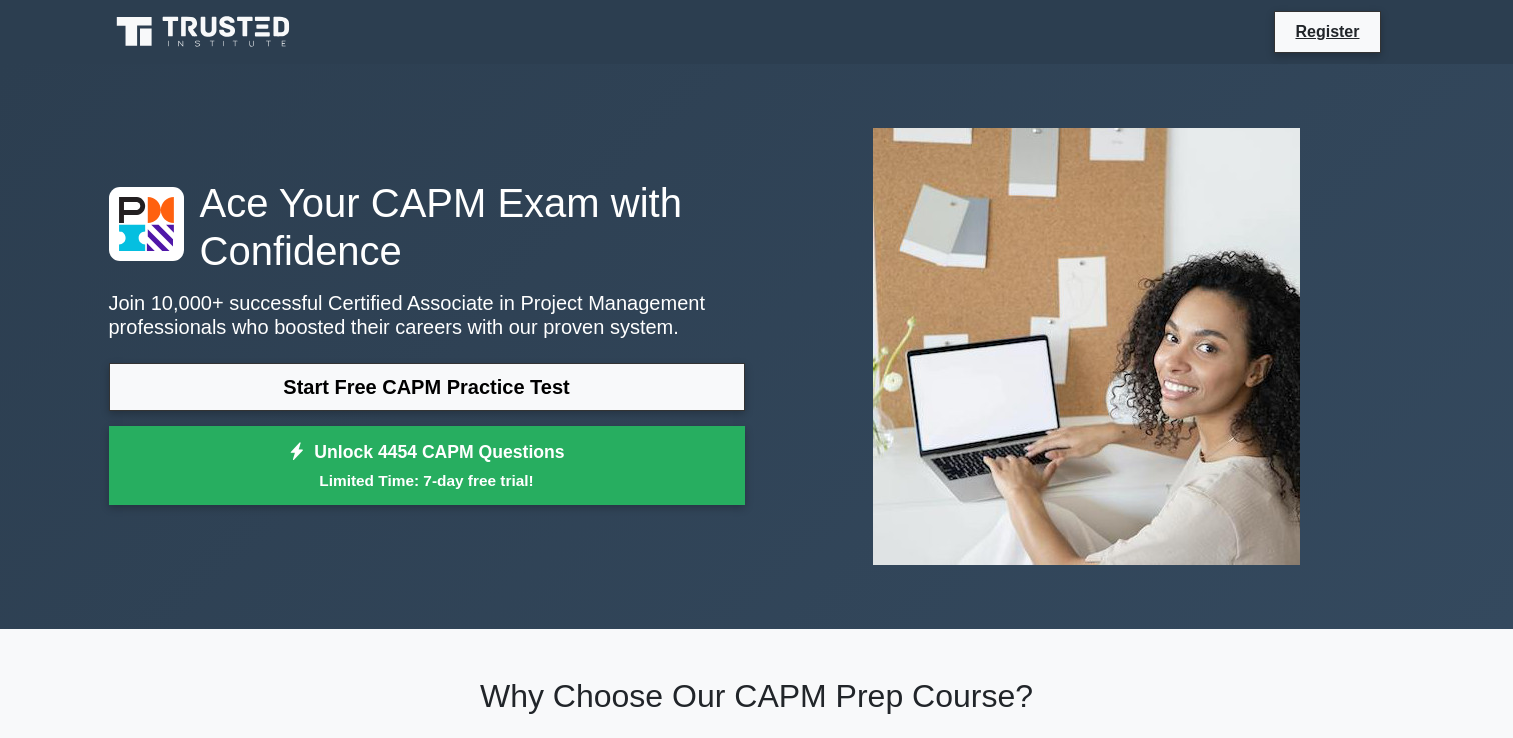 scroll, scrollTop: 5226, scrollLeft: 0, axis: vertical 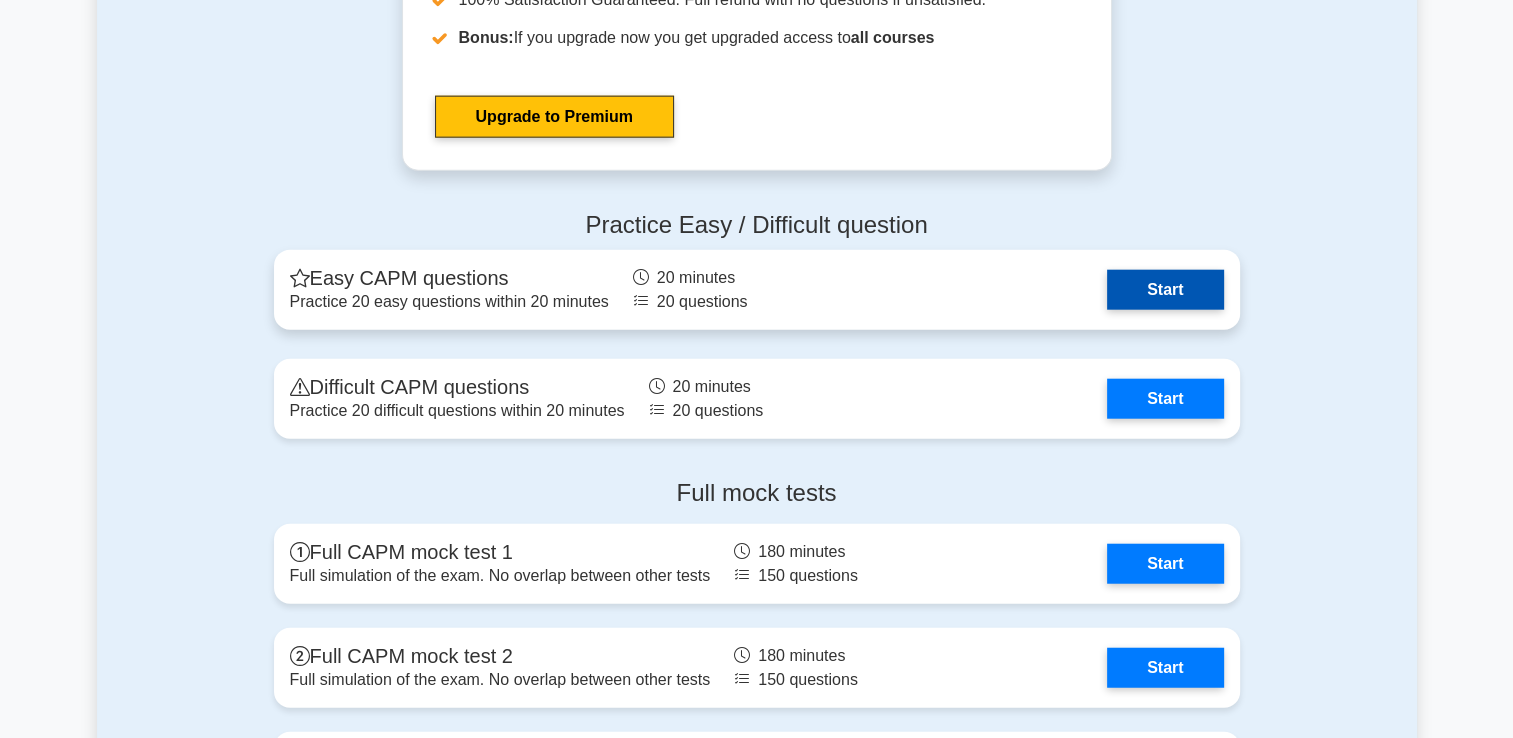 click on "Start" at bounding box center (1165, 290) 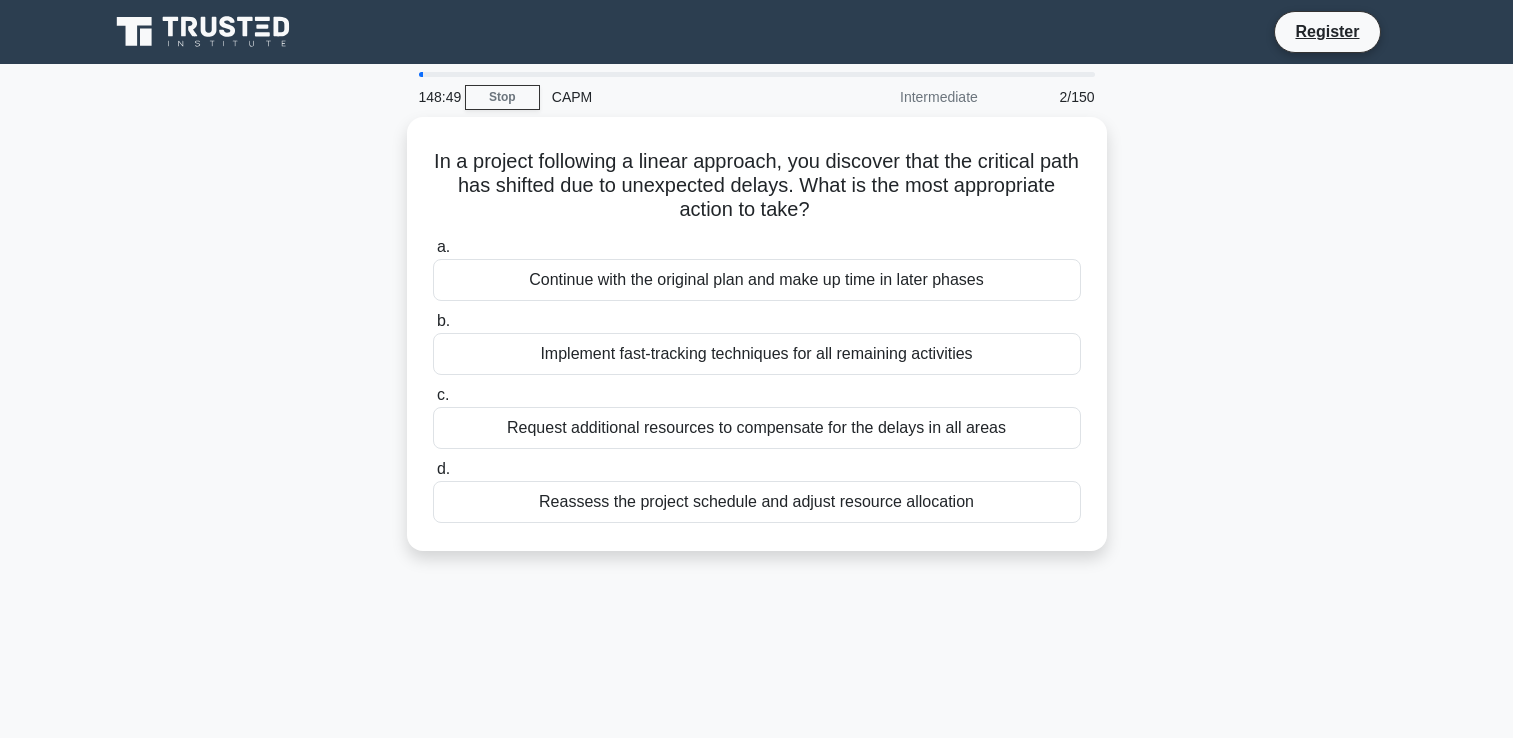 scroll, scrollTop: 0, scrollLeft: 0, axis: both 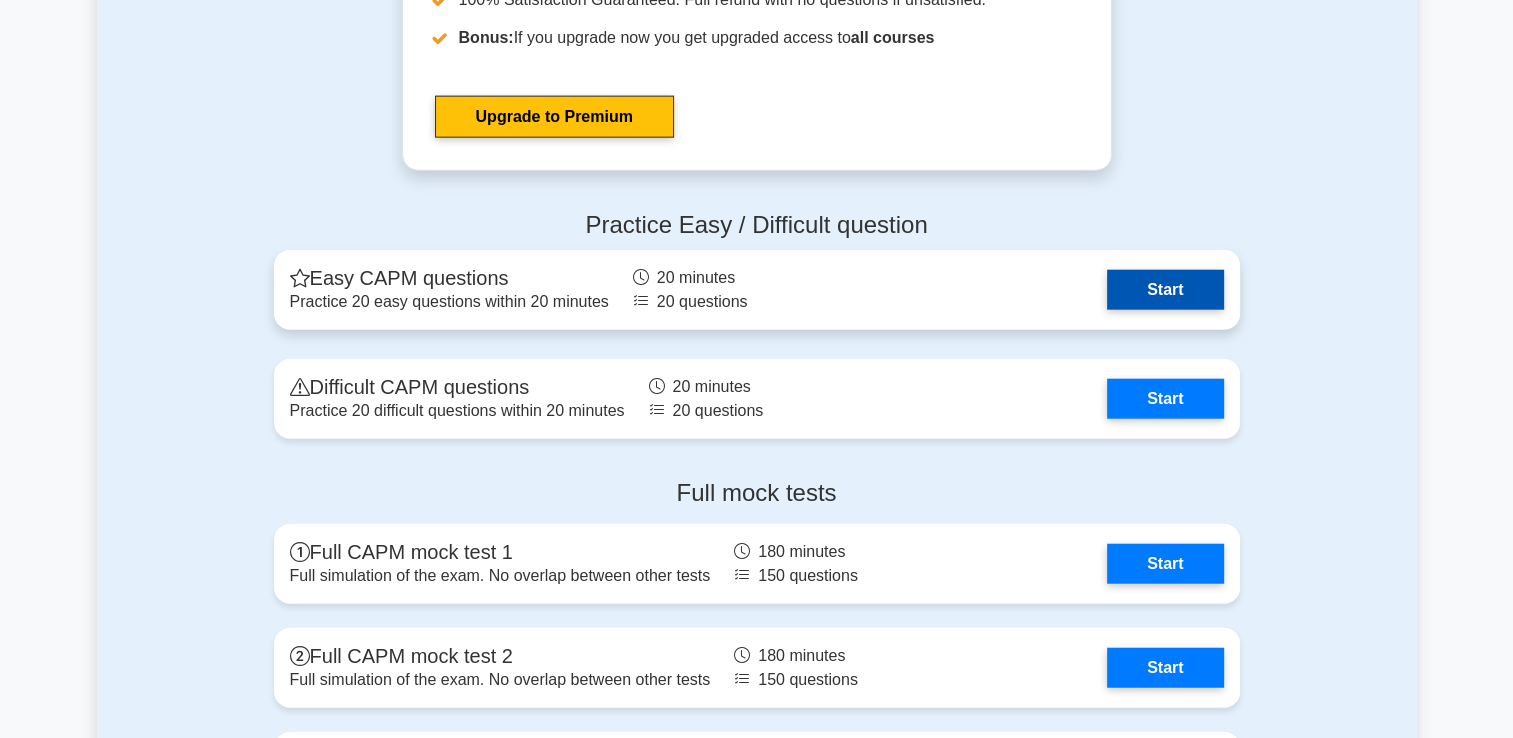 click on "Start" at bounding box center (1165, 290) 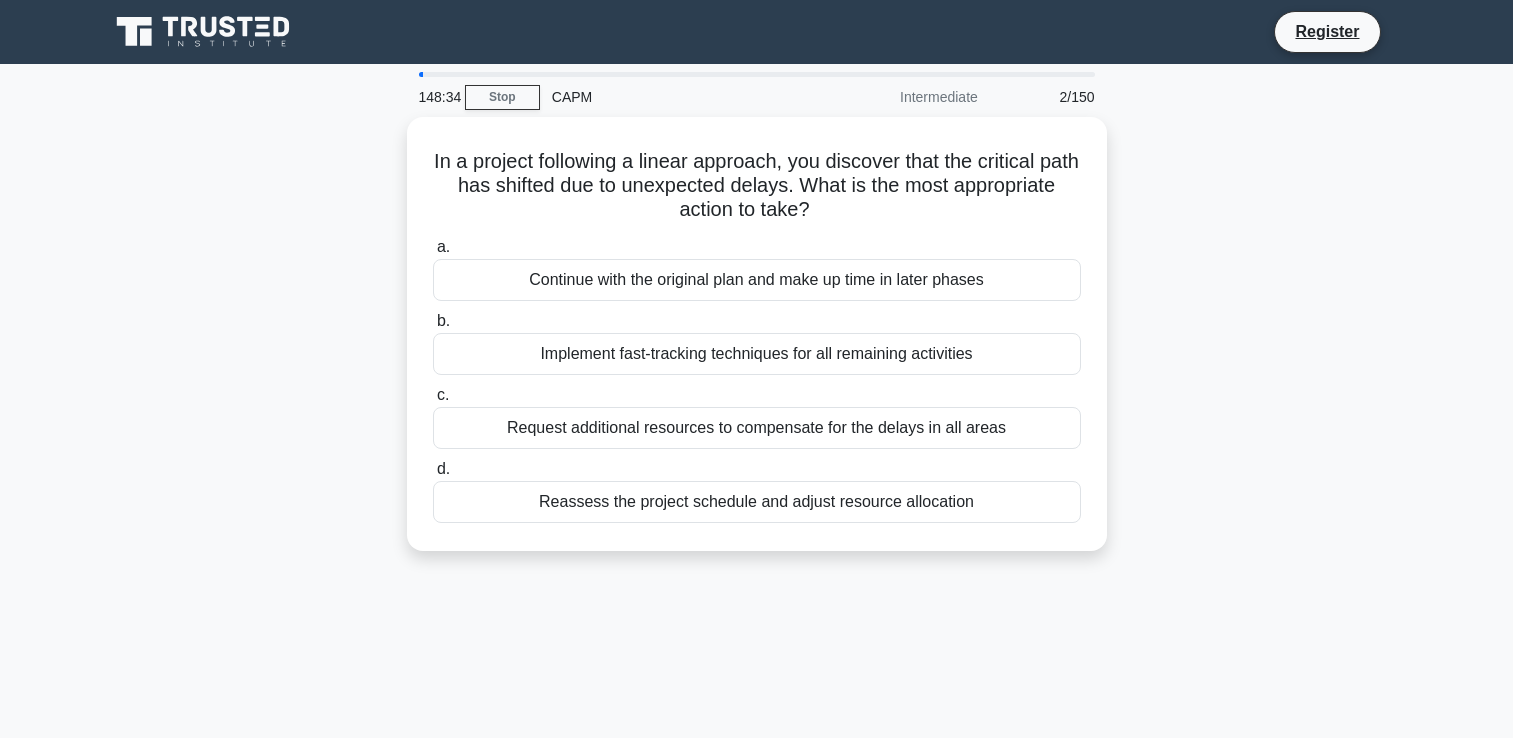 scroll, scrollTop: 0, scrollLeft: 0, axis: both 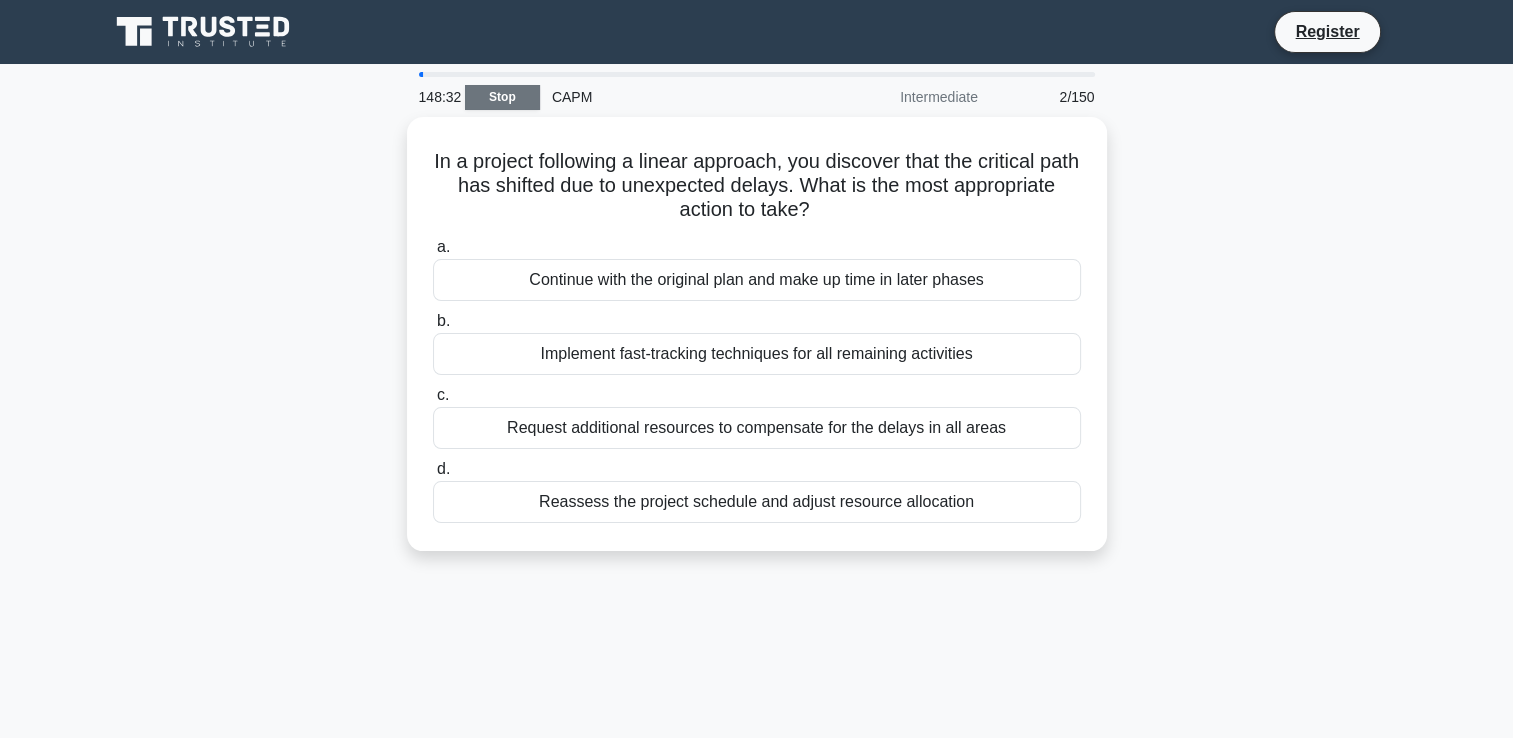 click on "Stop" at bounding box center (502, 97) 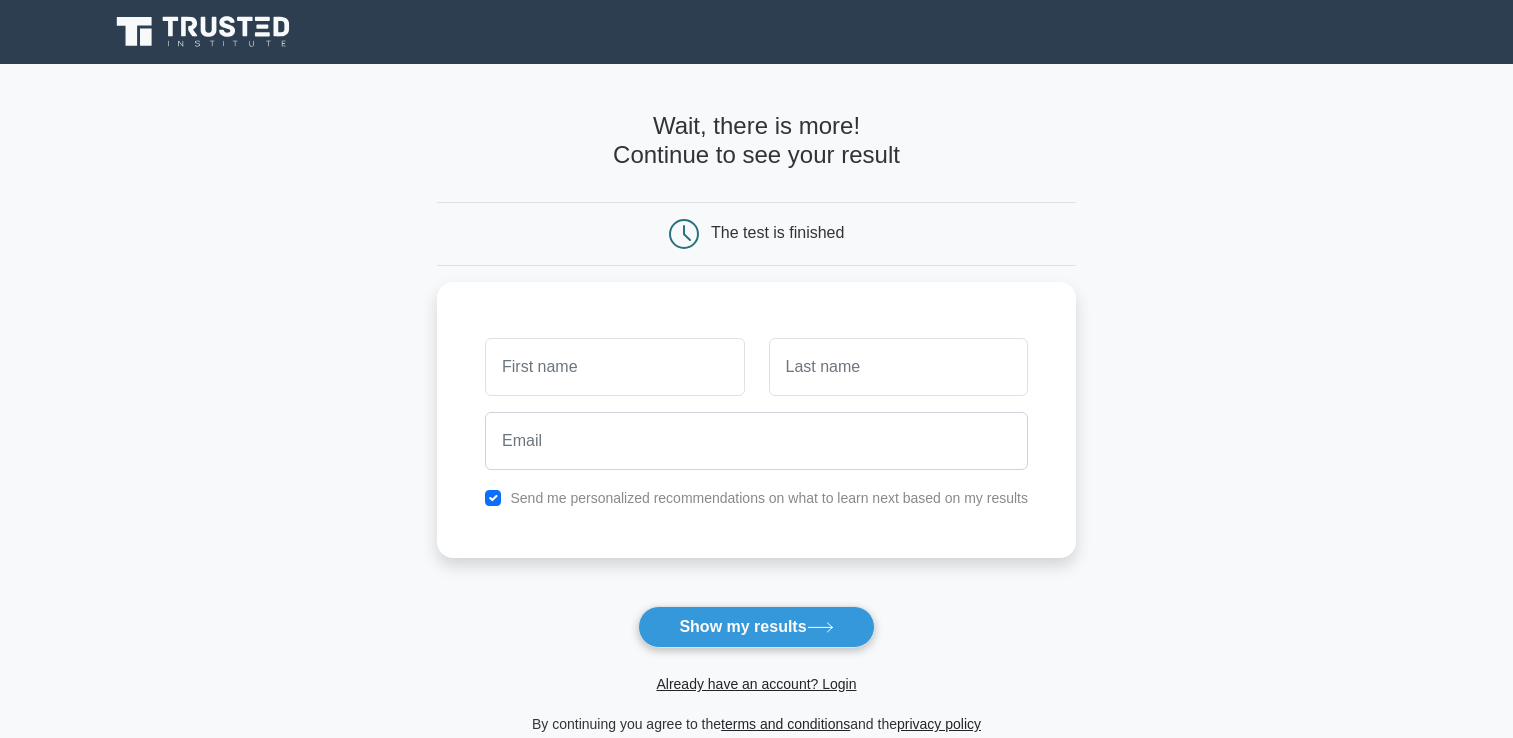 scroll, scrollTop: 0, scrollLeft: 0, axis: both 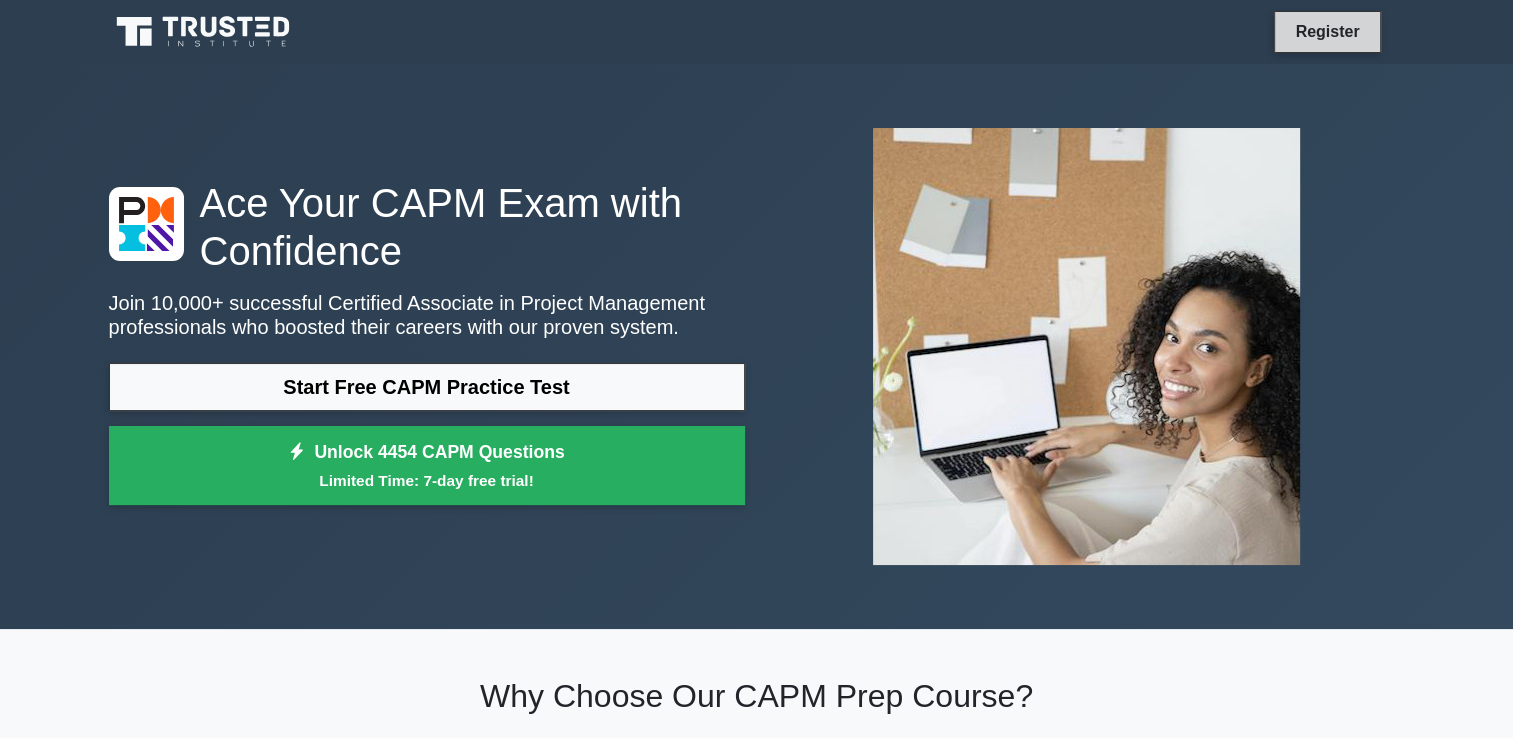click on "Register" at bounding box center [1327, 31] 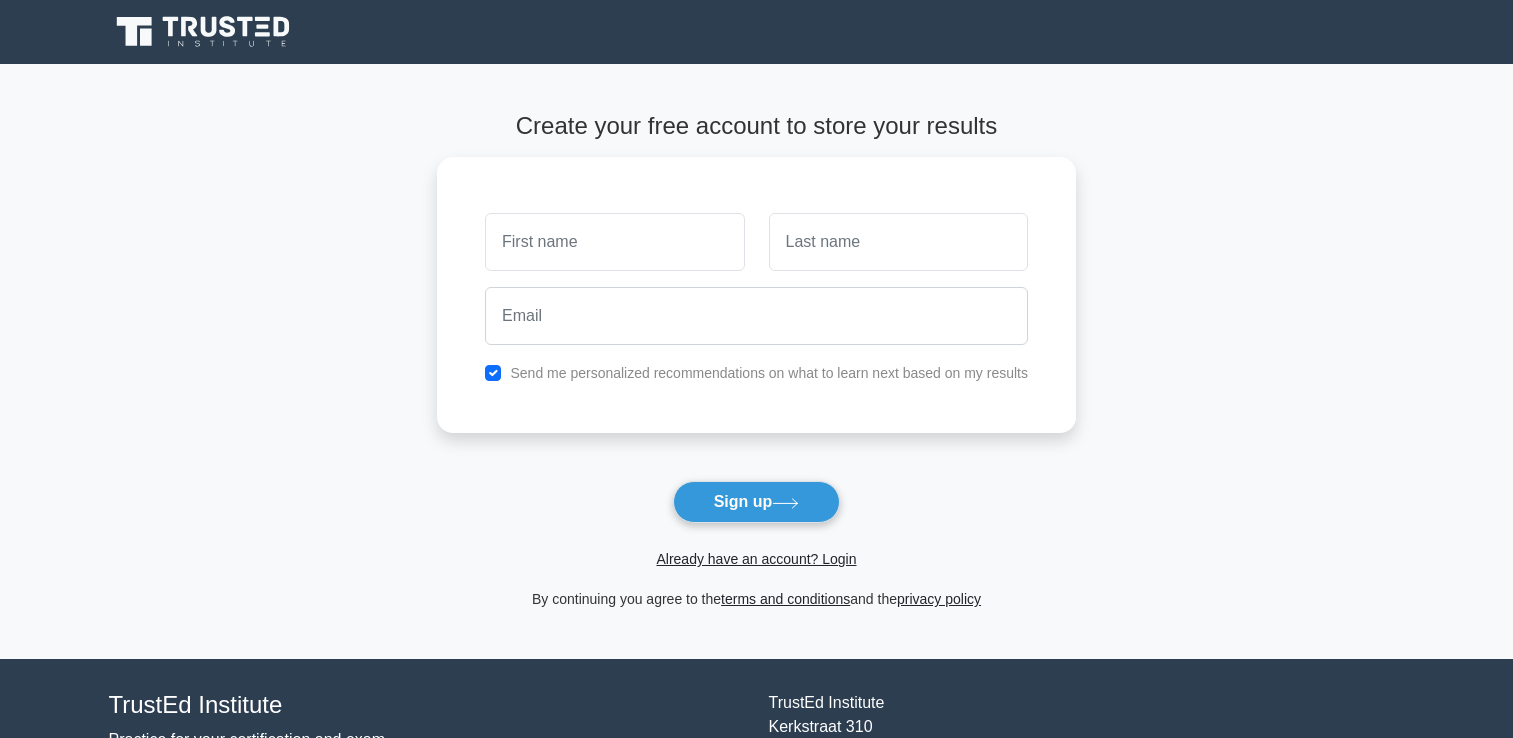 scroll, scrollTop: 0, scrollLeft: 0, axis: both 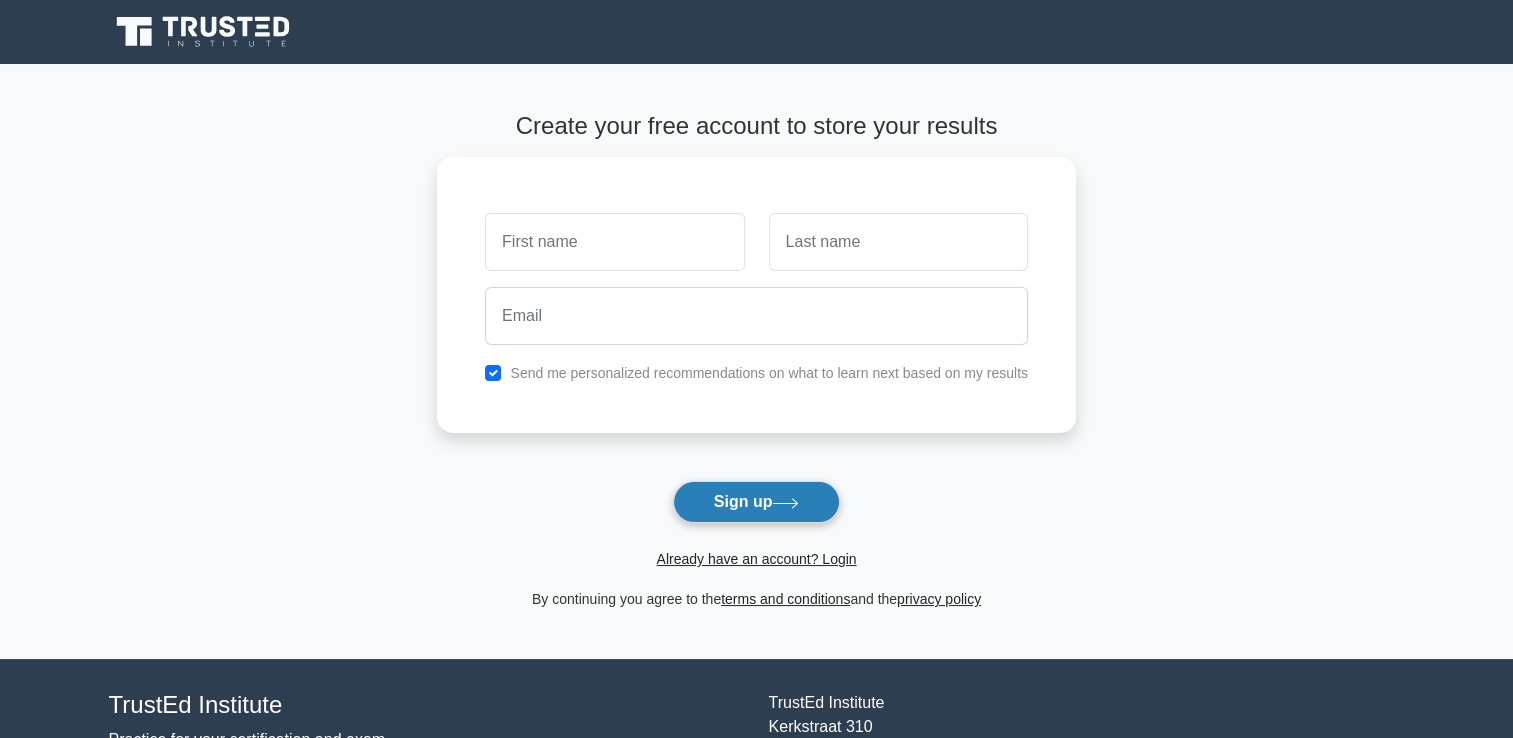 click 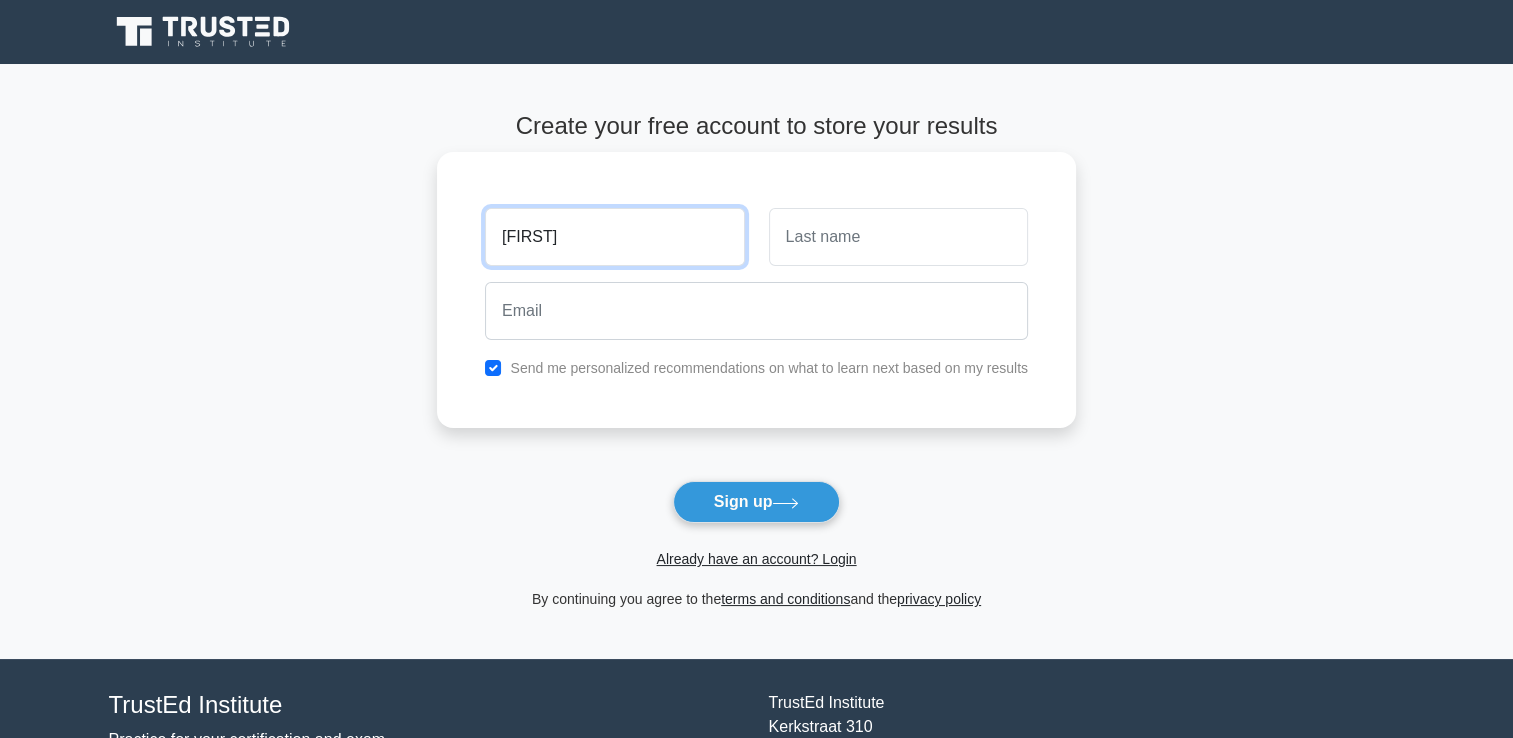type on "[FIRST]" 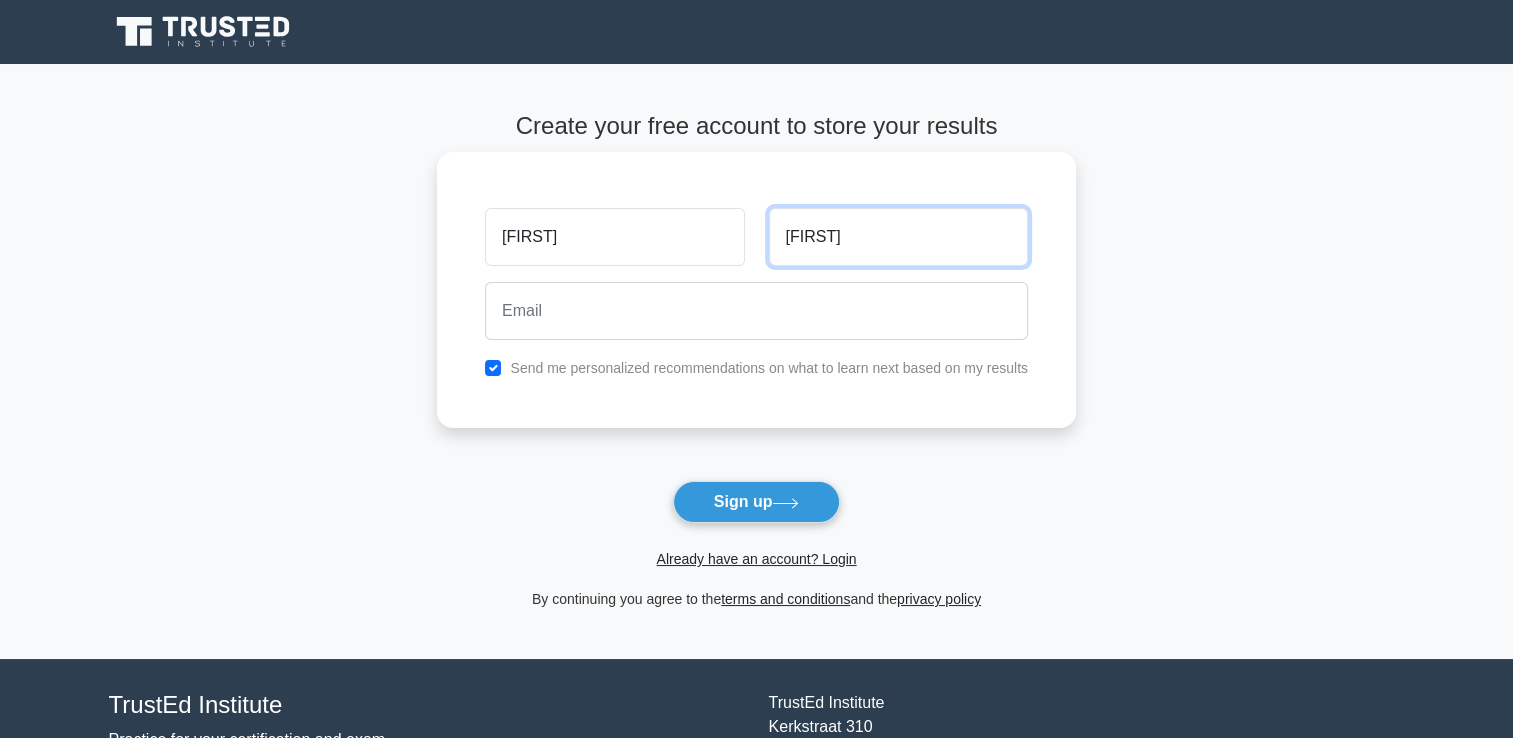 type on "[FIRST]" 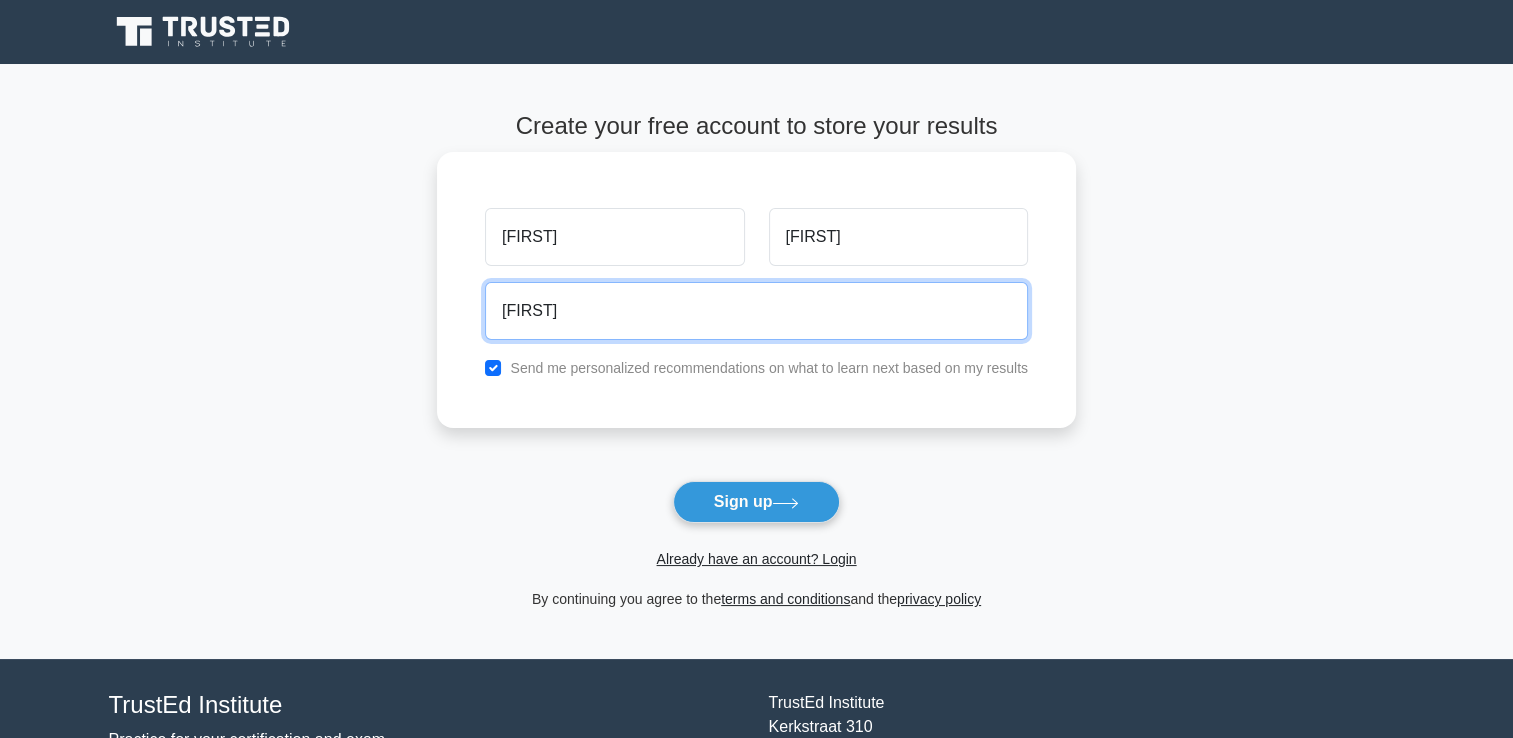 type on "[USERNAME]@example.com" 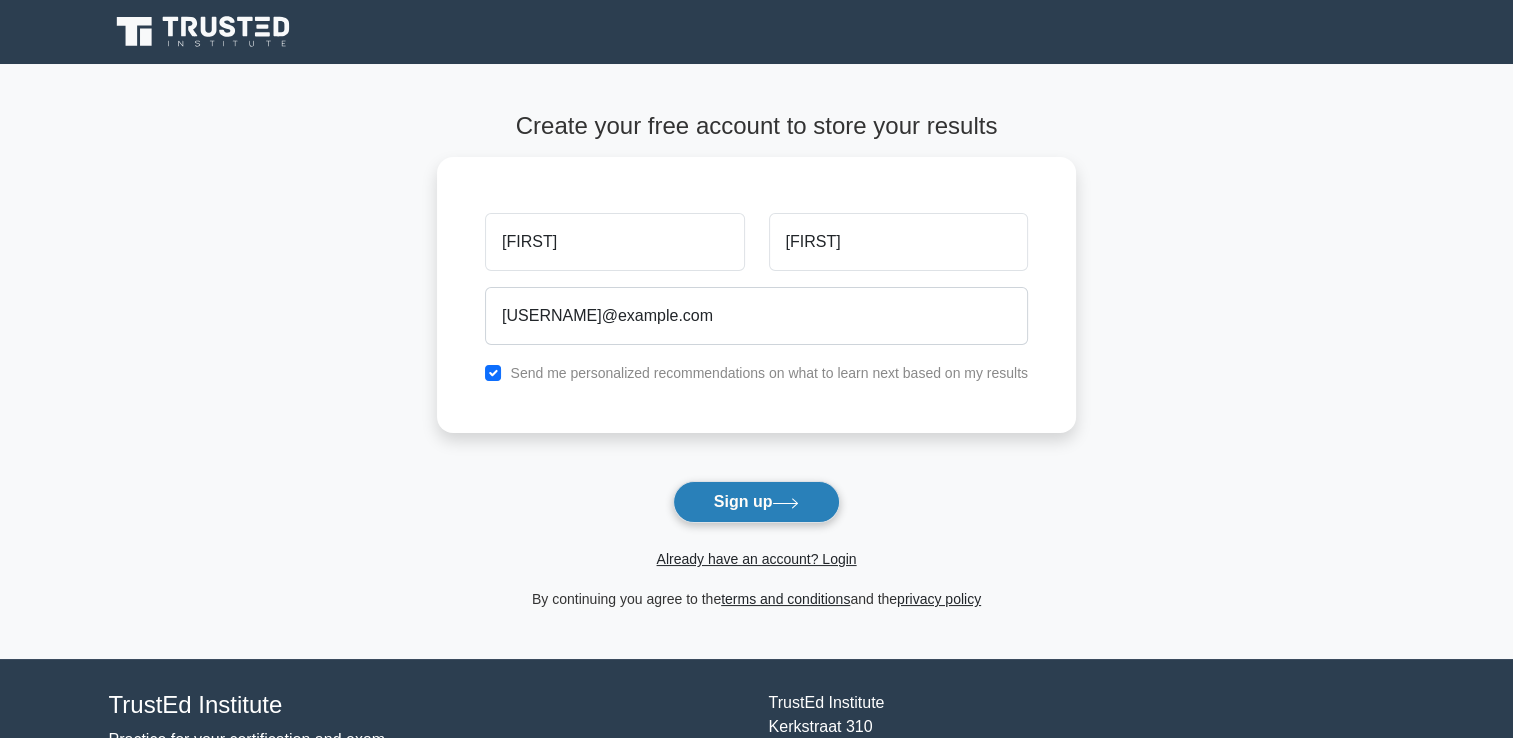click on "Sign up" at bounding box center (757, 502) 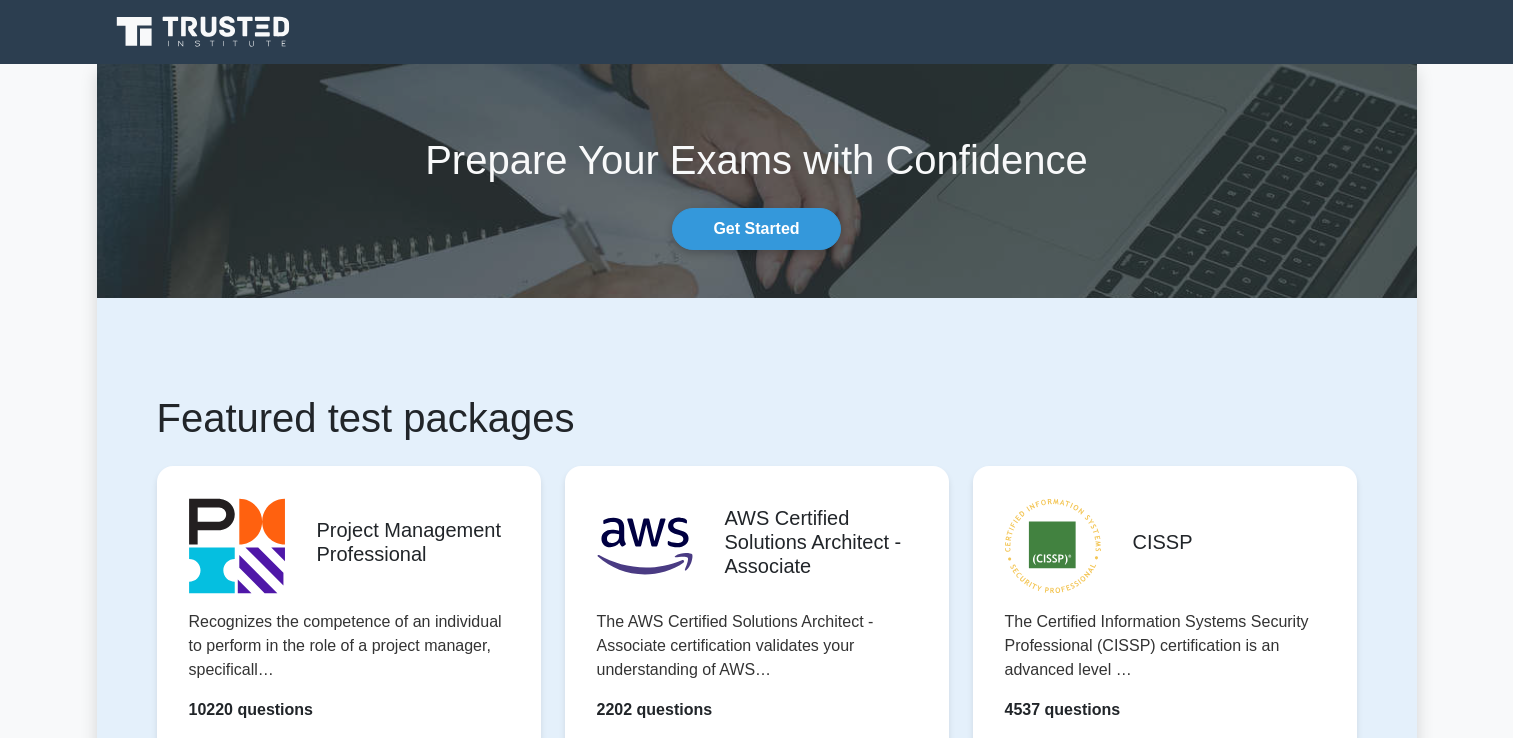 scroll, scrollTop: 0, scrollLeft: 0, axis: both 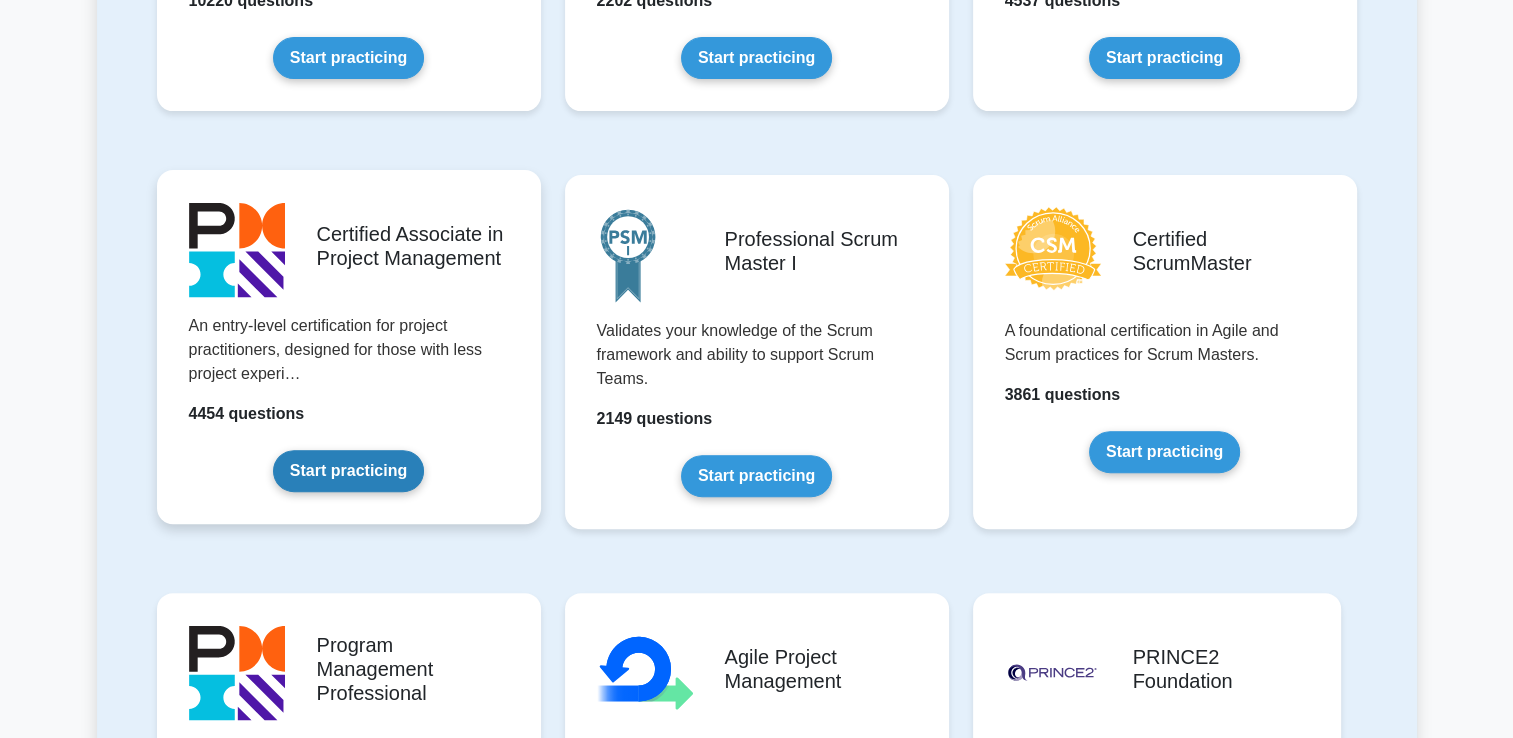 click on "Start practicing" at bounding box center (348, 471) 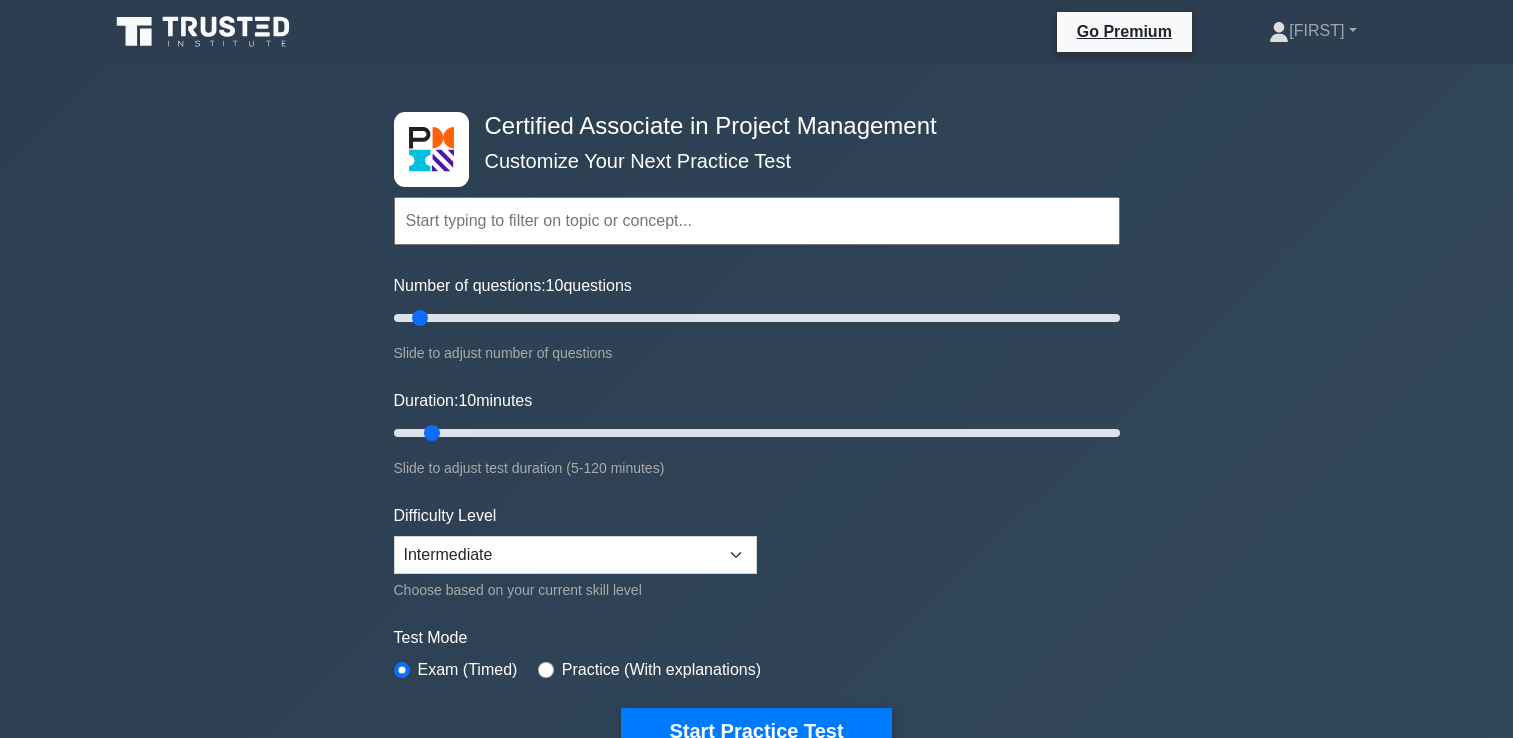 scroll, scrollTop: 0, scrollLeft: 0, axis: both 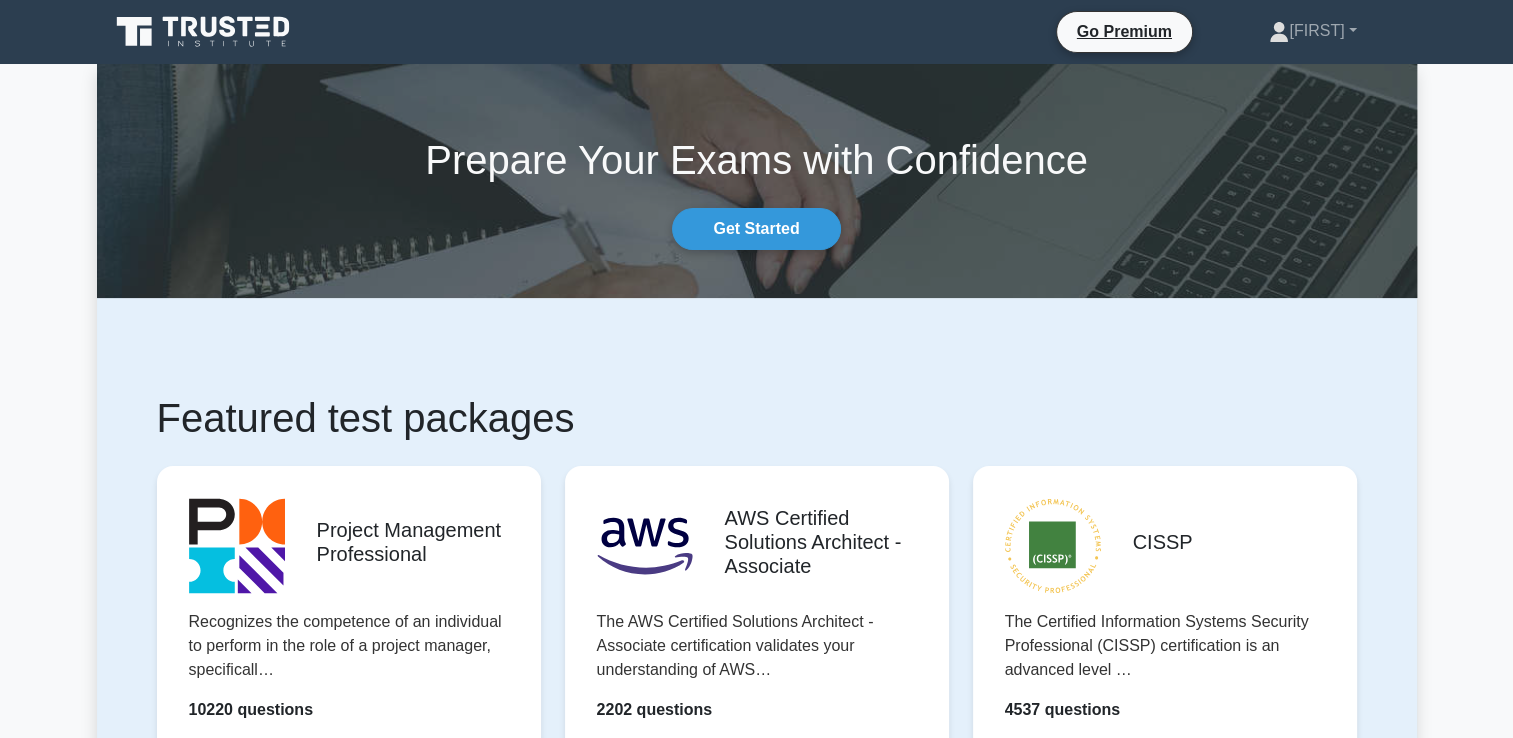 click 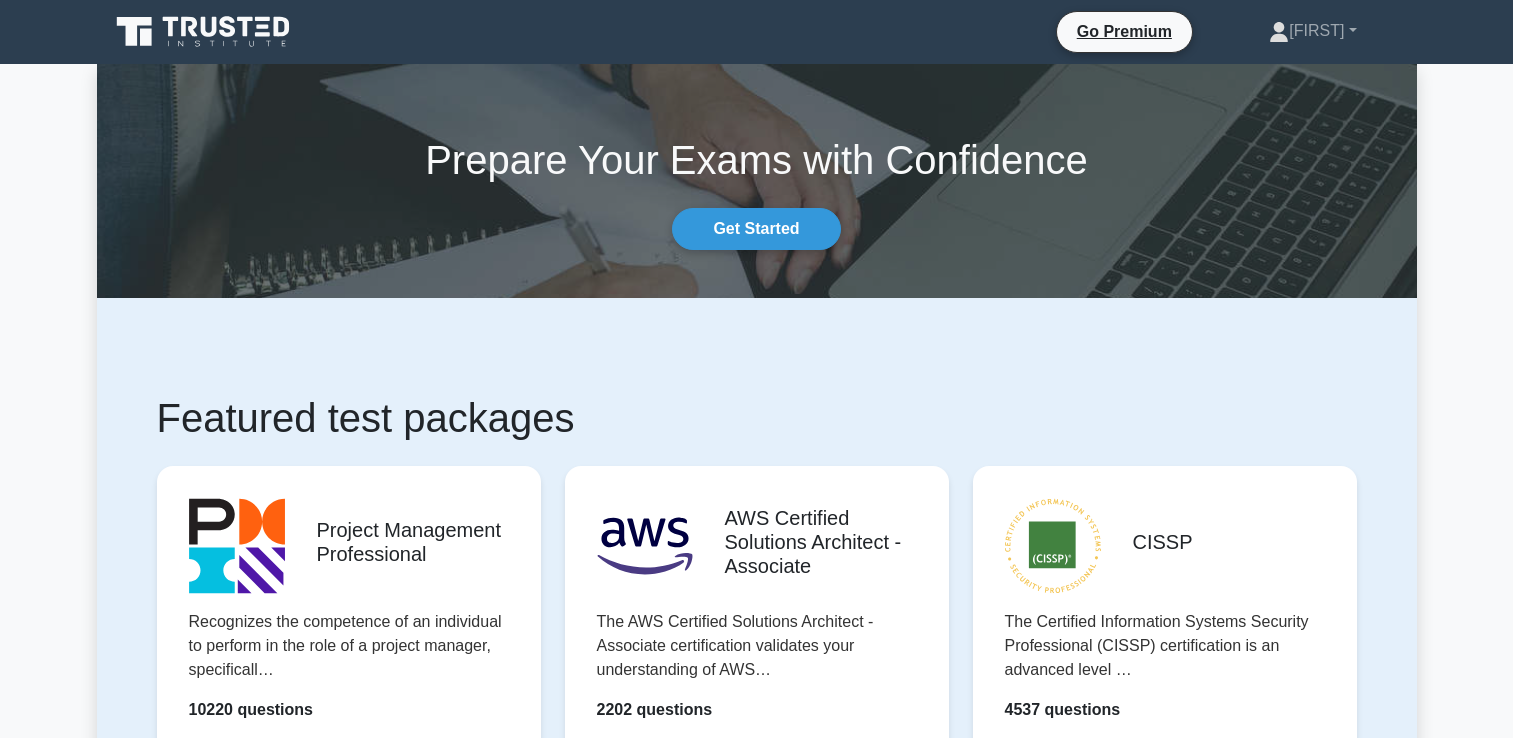 scroll, scrollTop: 0, scrollLeft: 0, axis: both 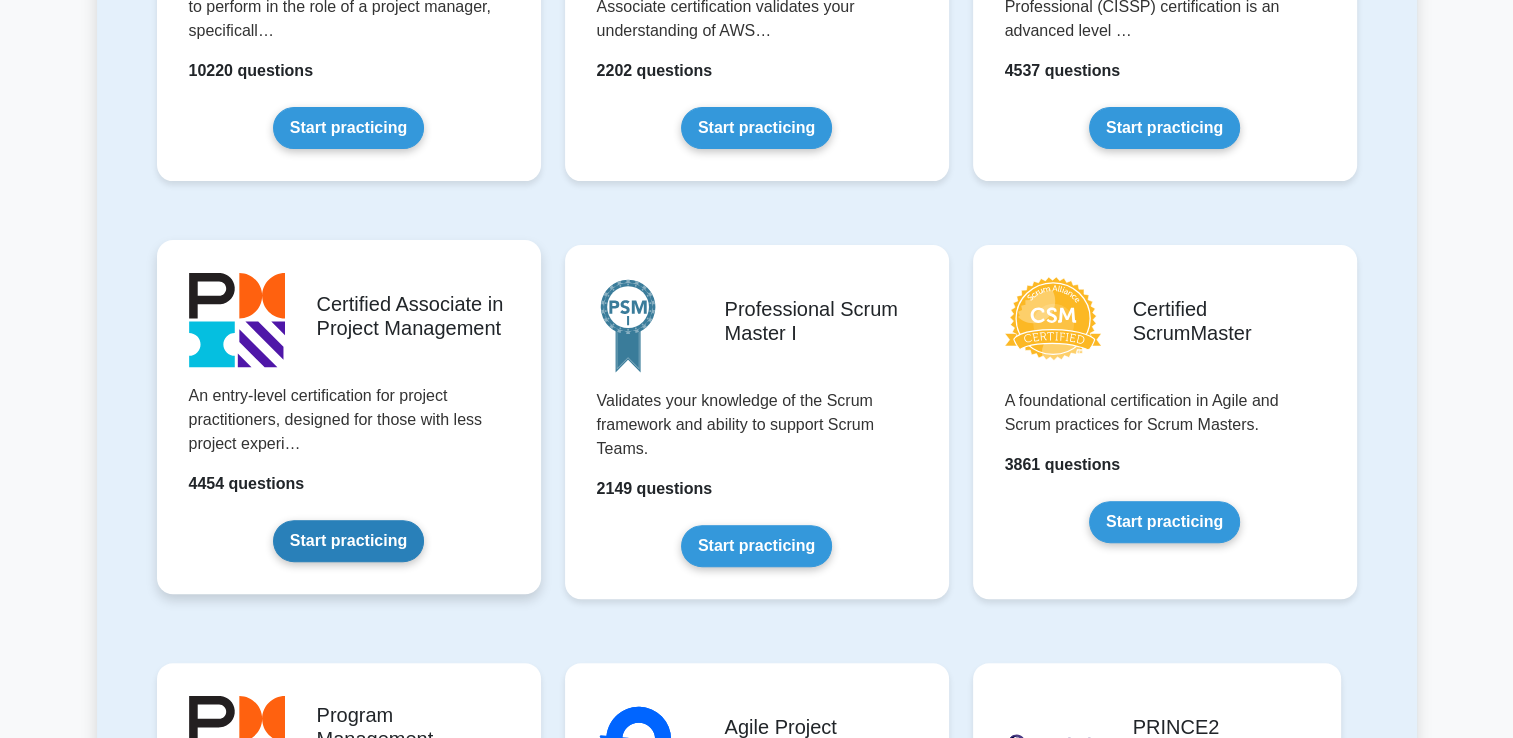 click on "Start practicing" at bounding box center [348, 541] 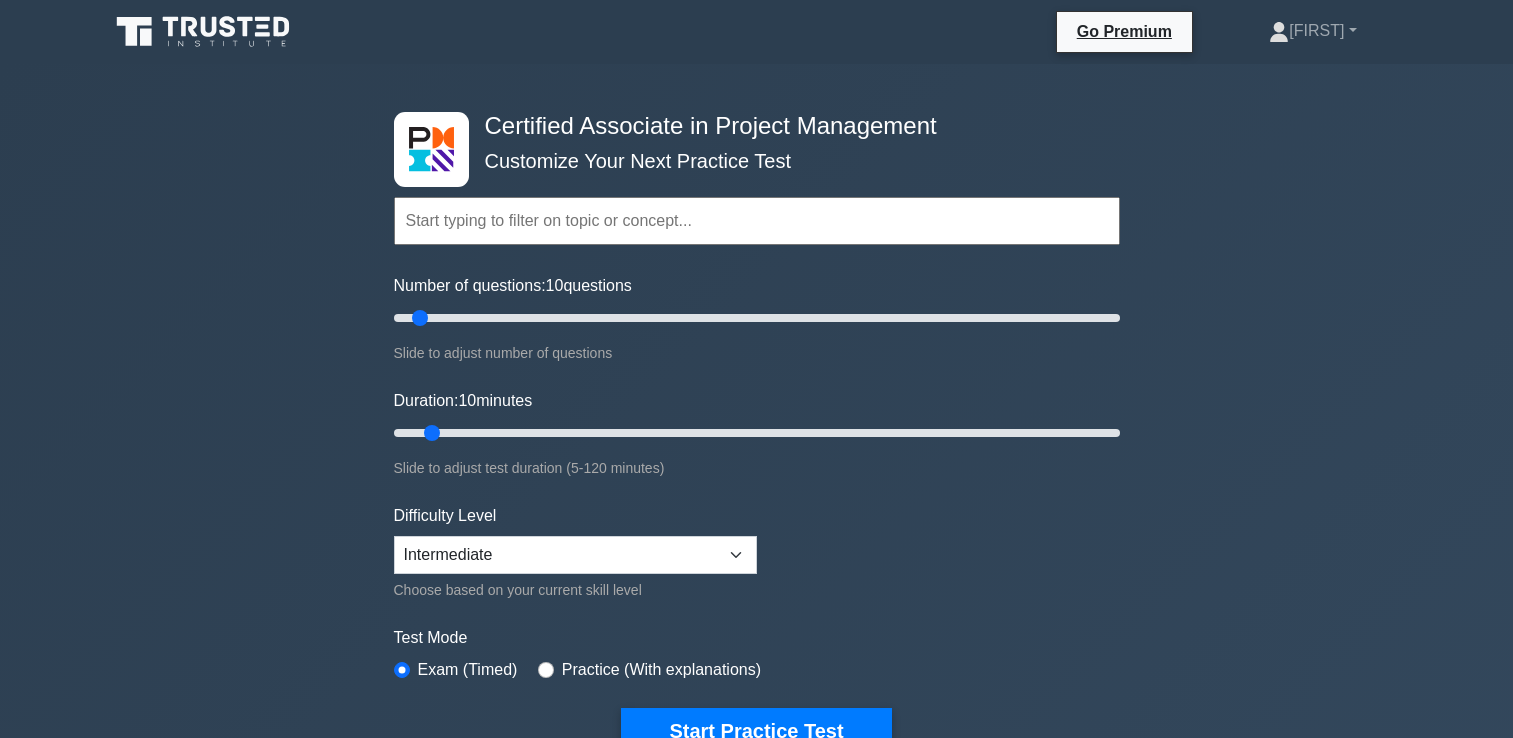 scroll, scrollTop: 0, scrollLeft: 0, axis: both 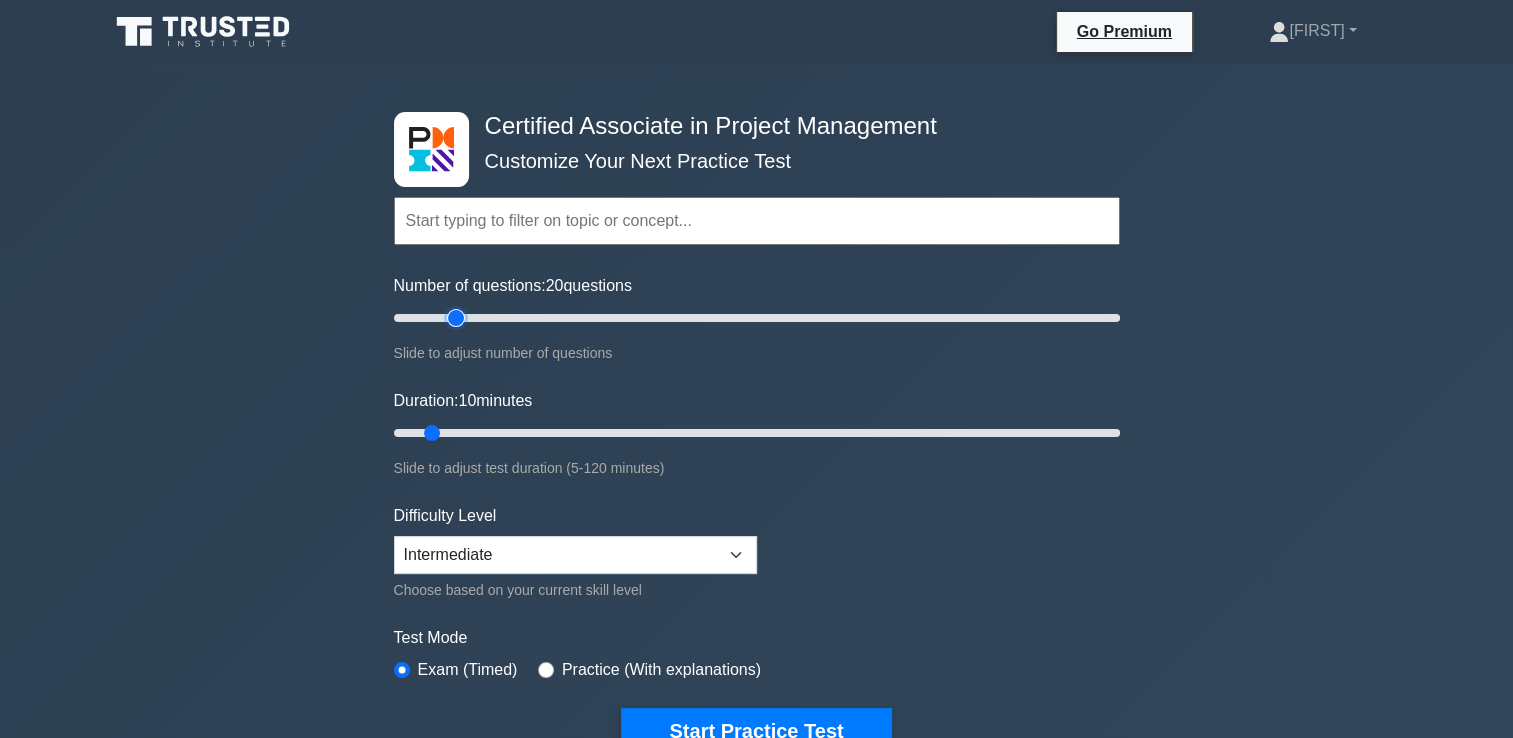 drag, startPoint x: 423, startPoint y: 320, endPoint x: 461, endPoint y: 326, distance: 38.470768 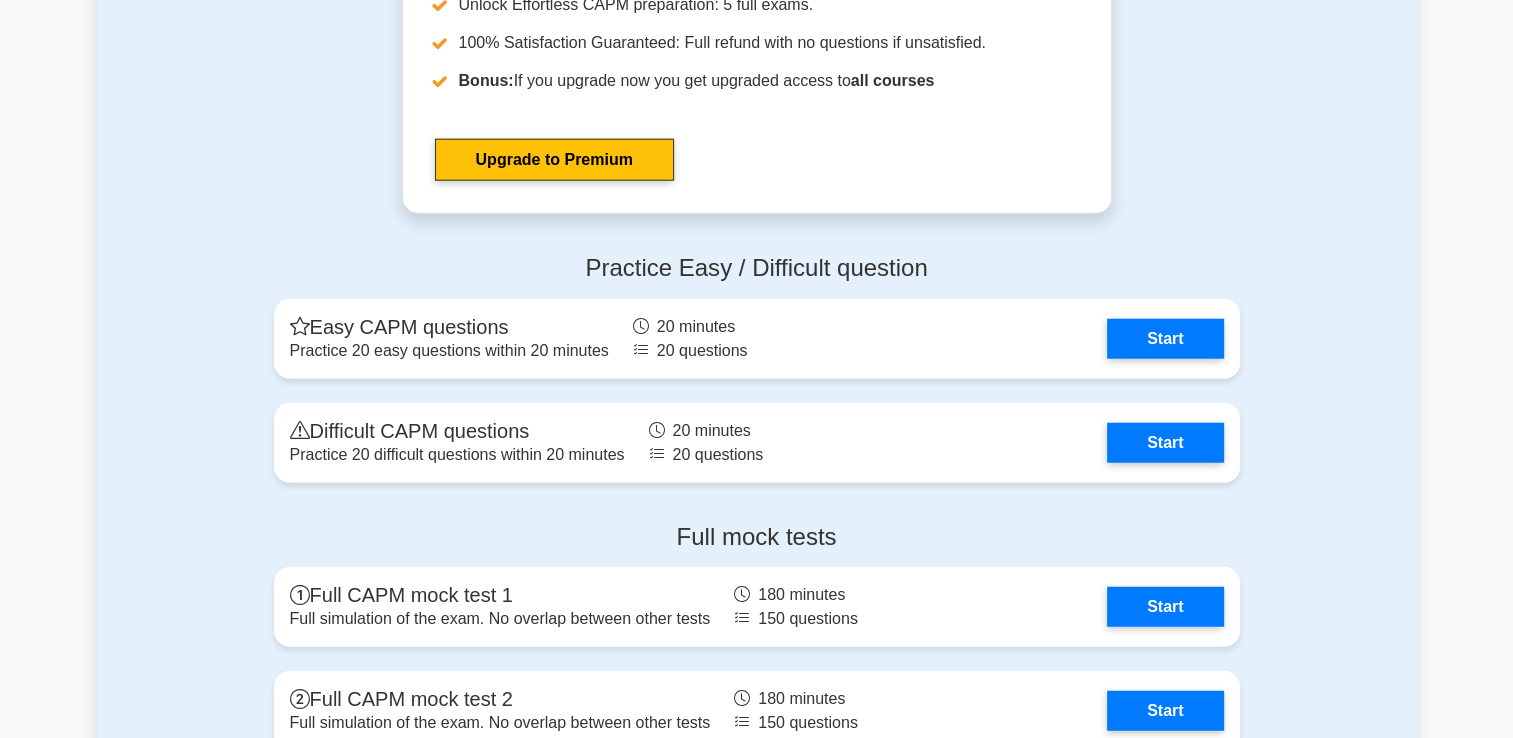 scroll, scrollTop: 5060, scrollLeft: 0, axis: vertical 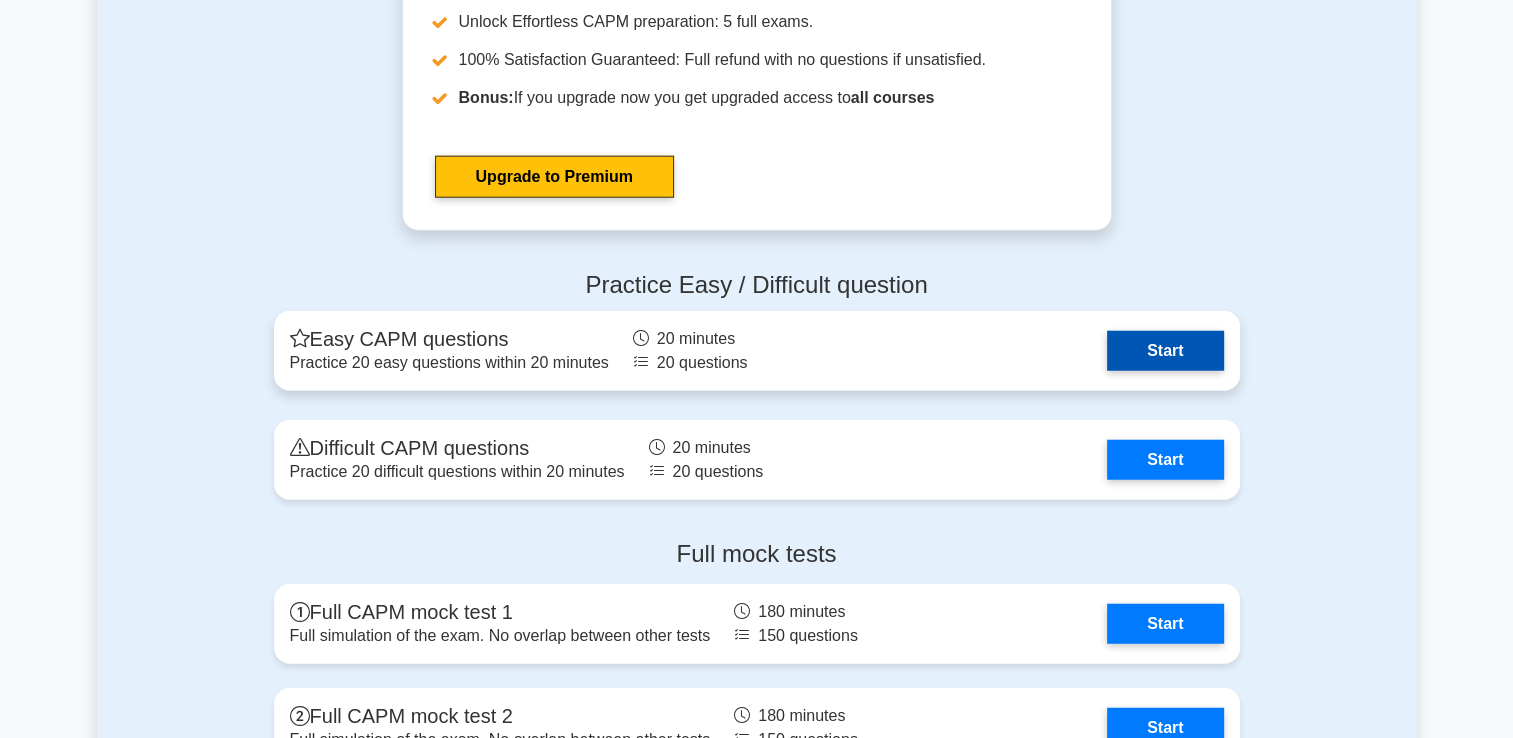click on "Start" at bounding box center (1165, 351) 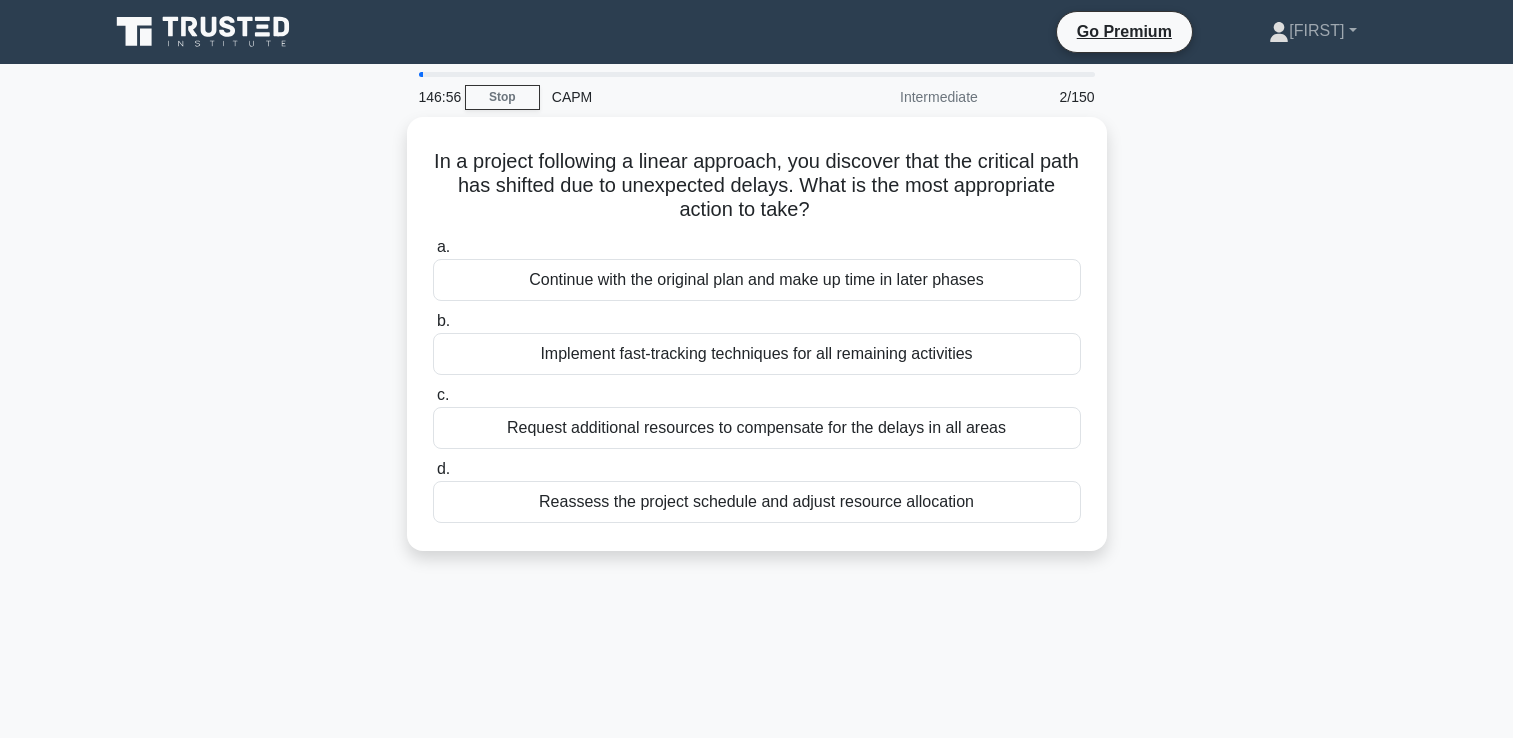 scroll, scrollTop: 0, scrollLeft: 0, axis: both 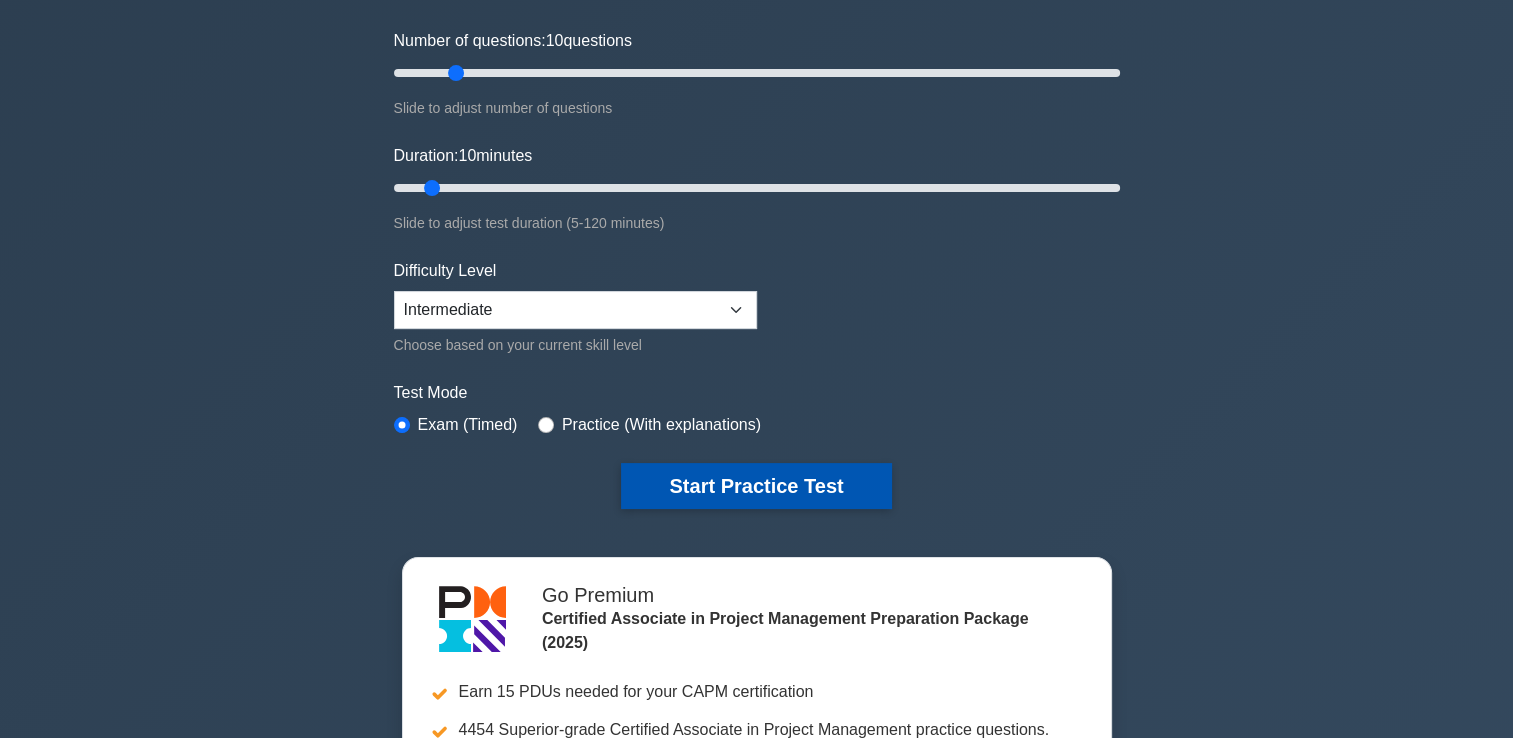 click on "Start Practice Test" at bounding box center [756, 486] 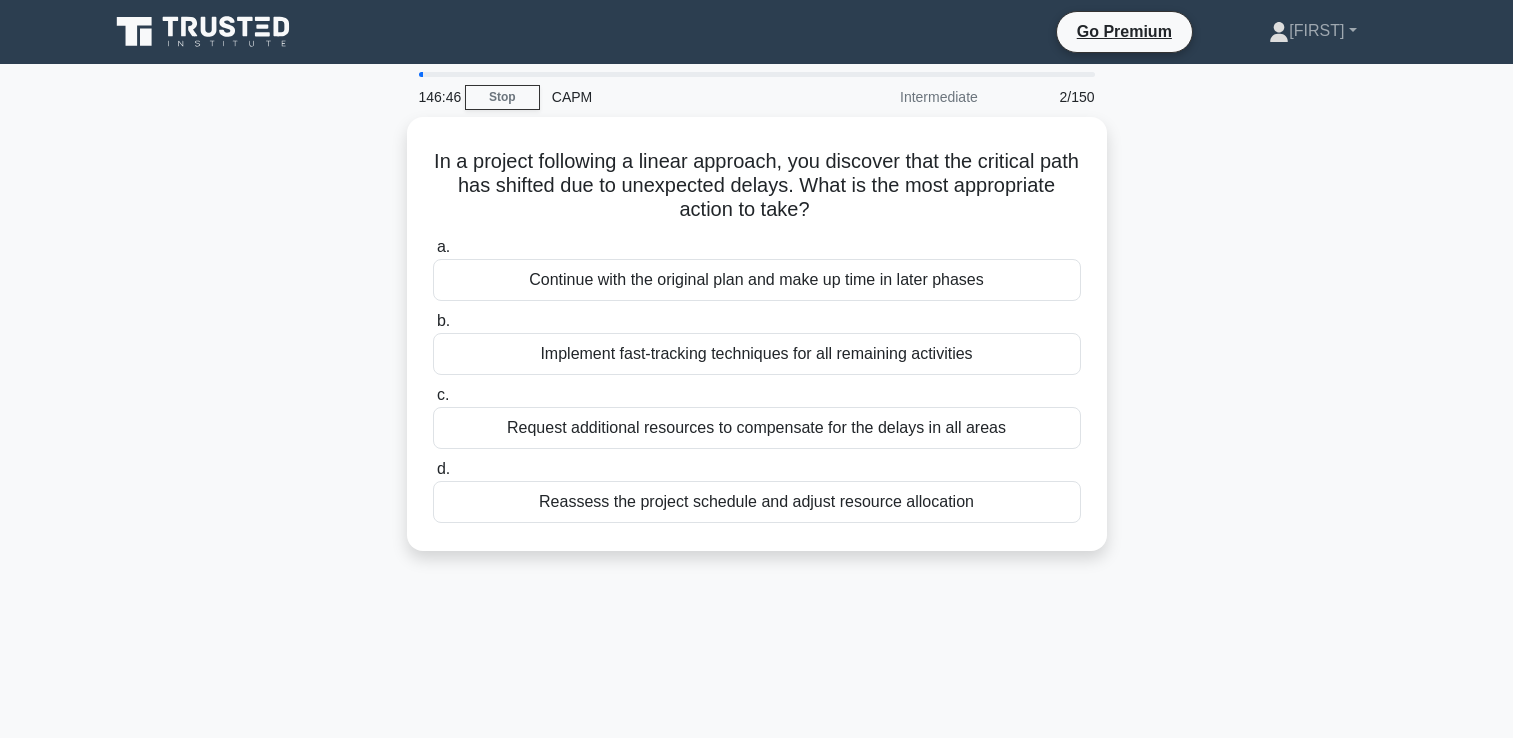 scroll, scrollTop: 0, scrollLeft: 0, axis: both 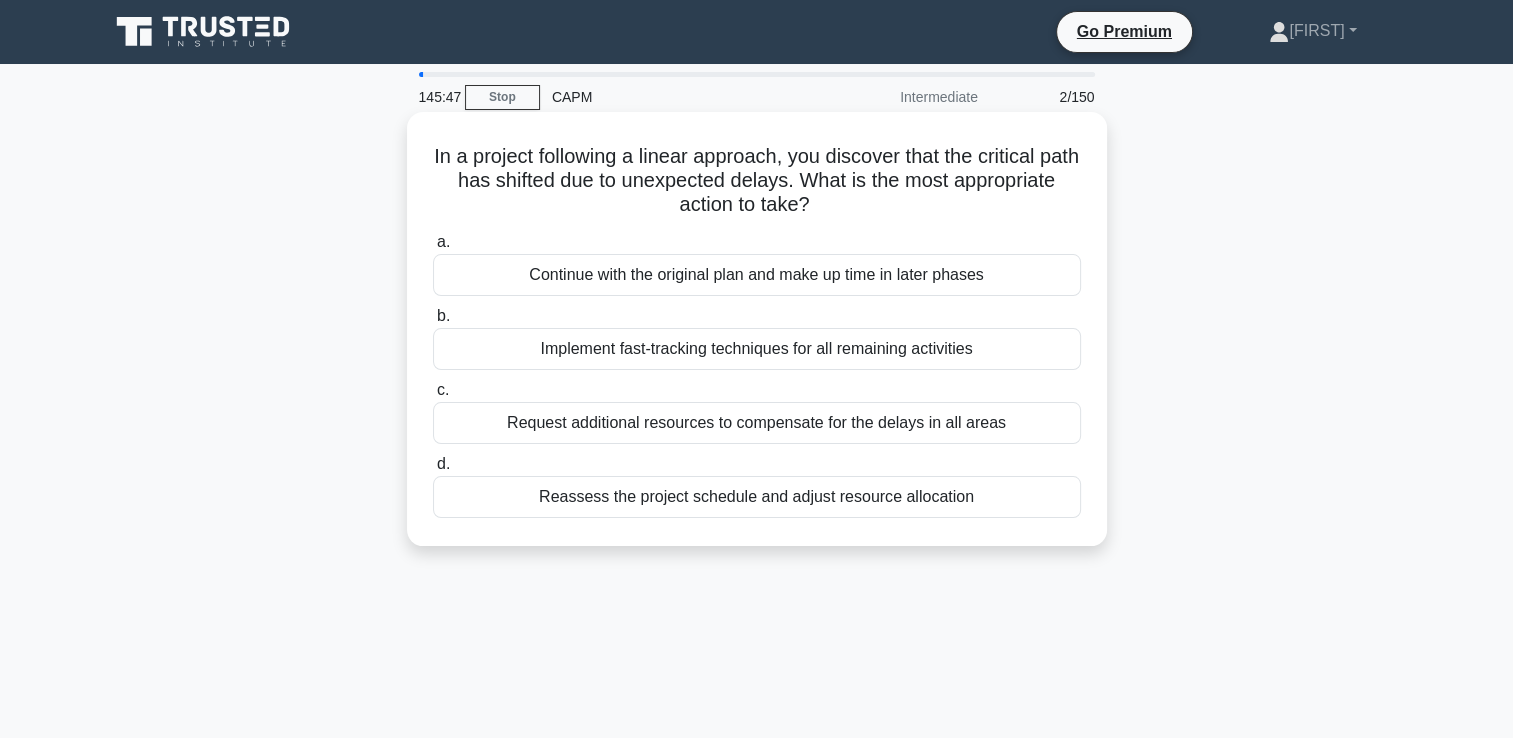 click on "Reassess the project schedule and adjust resource allocation" at bounding box center [757, 497] 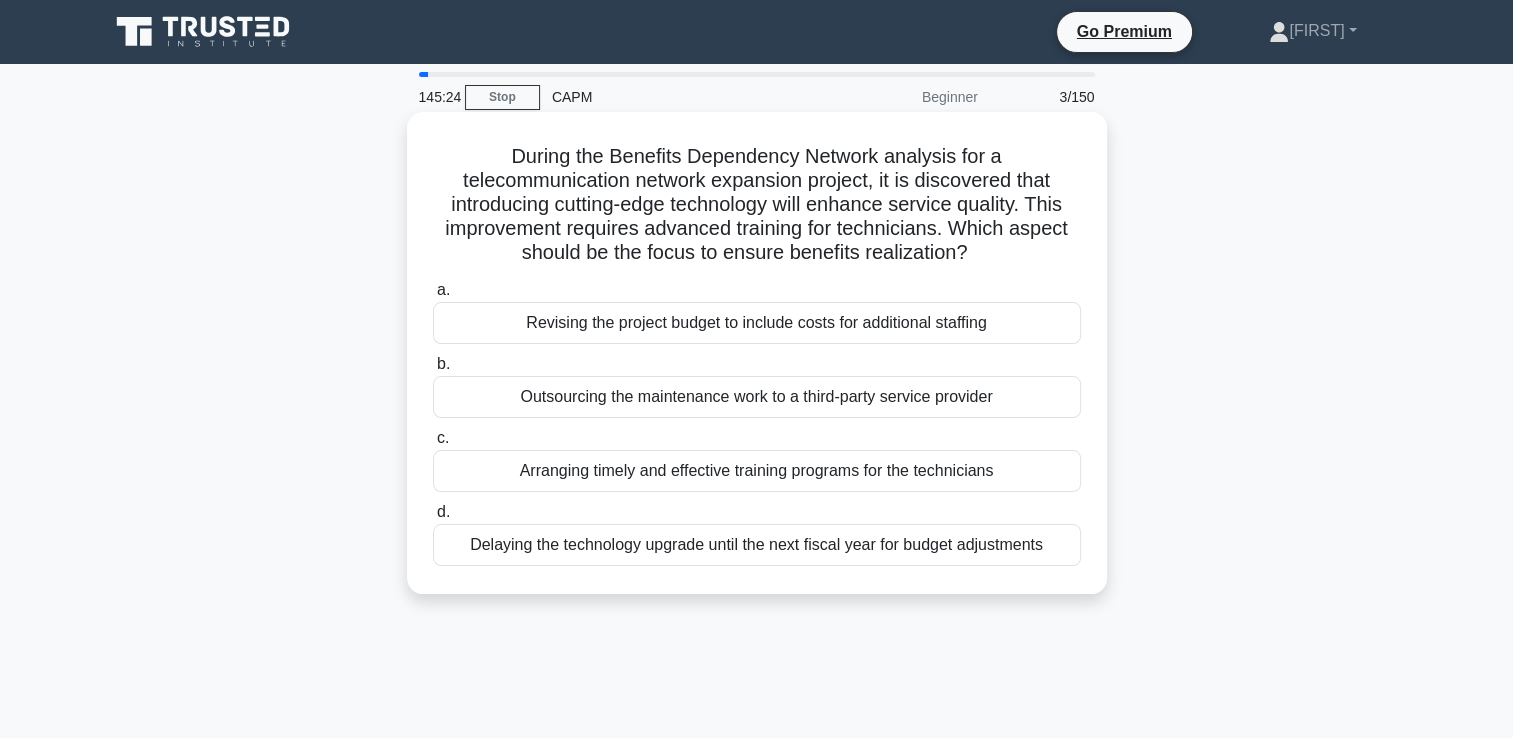click on "Arranging timely and effective training programs for the technicians" at bounding box center [757, 471] 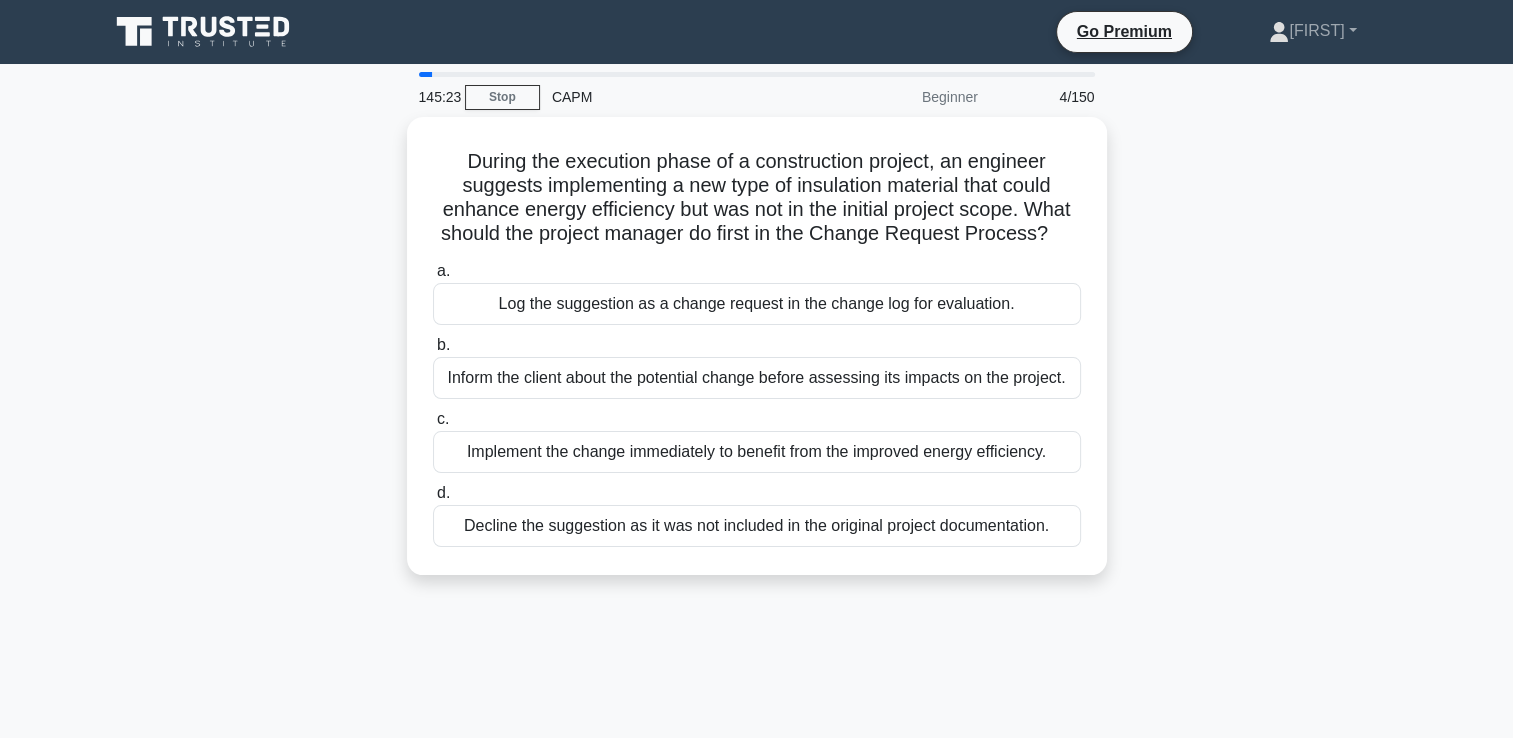 click 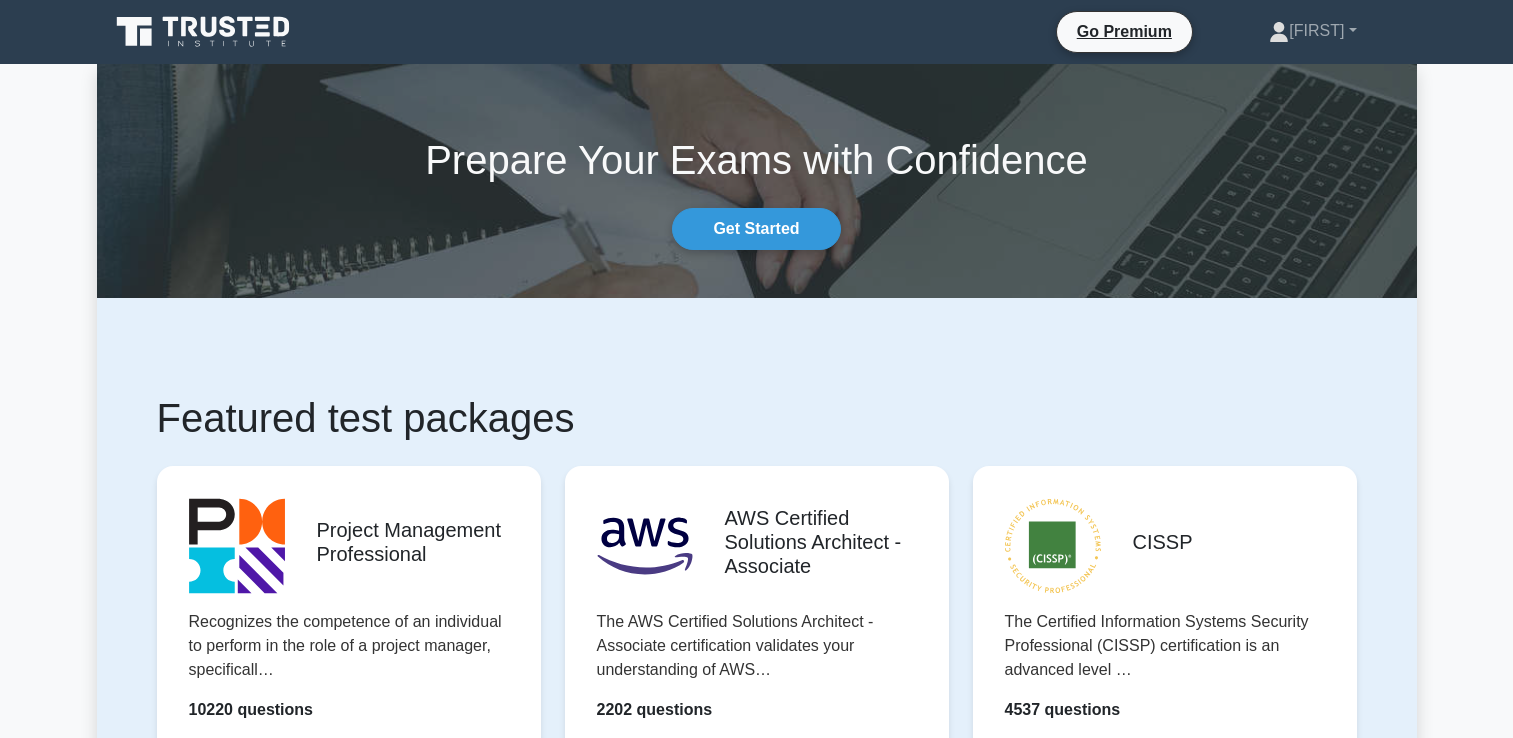 scroll, scrollTop: 0, scrollLeft: 0, axis: both 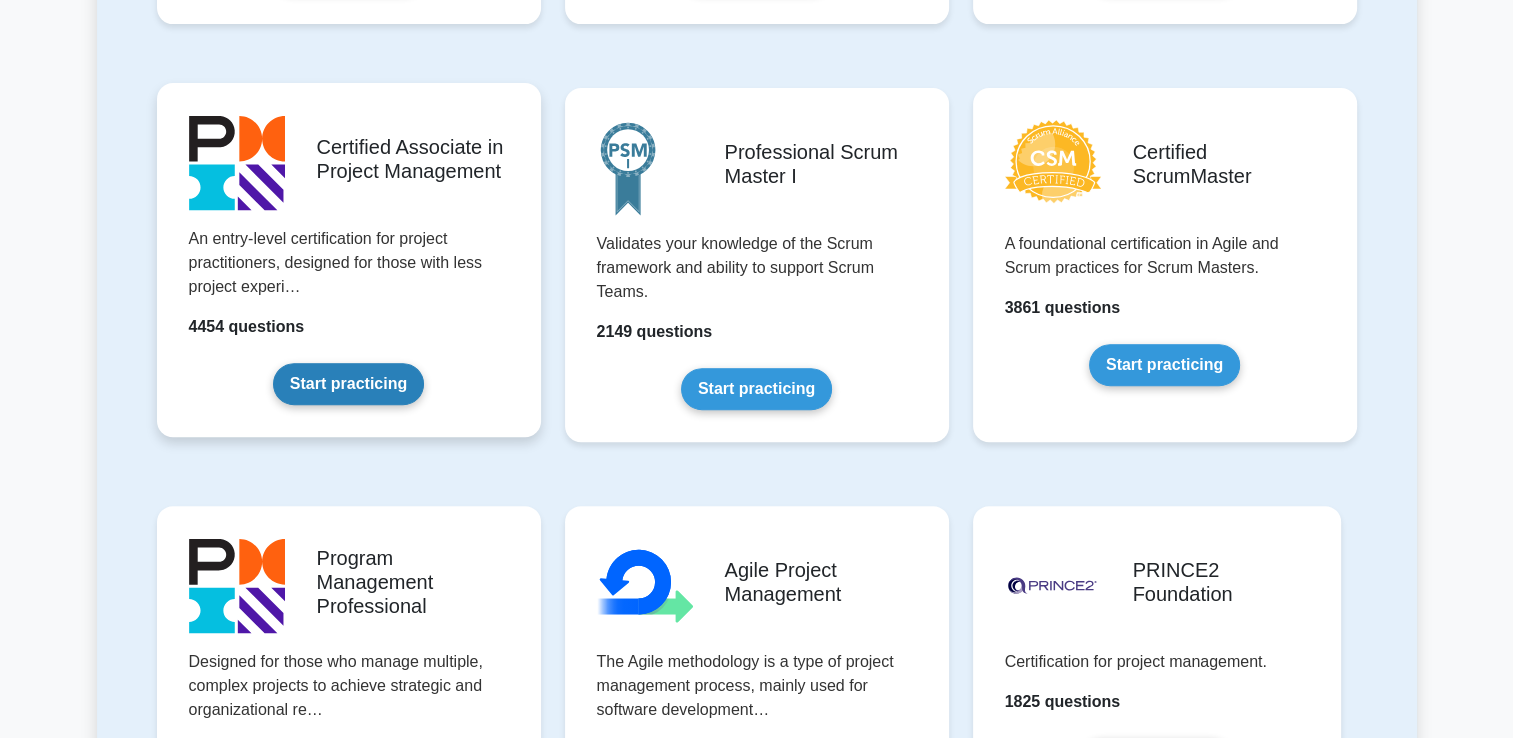 click on "Start practicing" at bounding box center (348, 384) 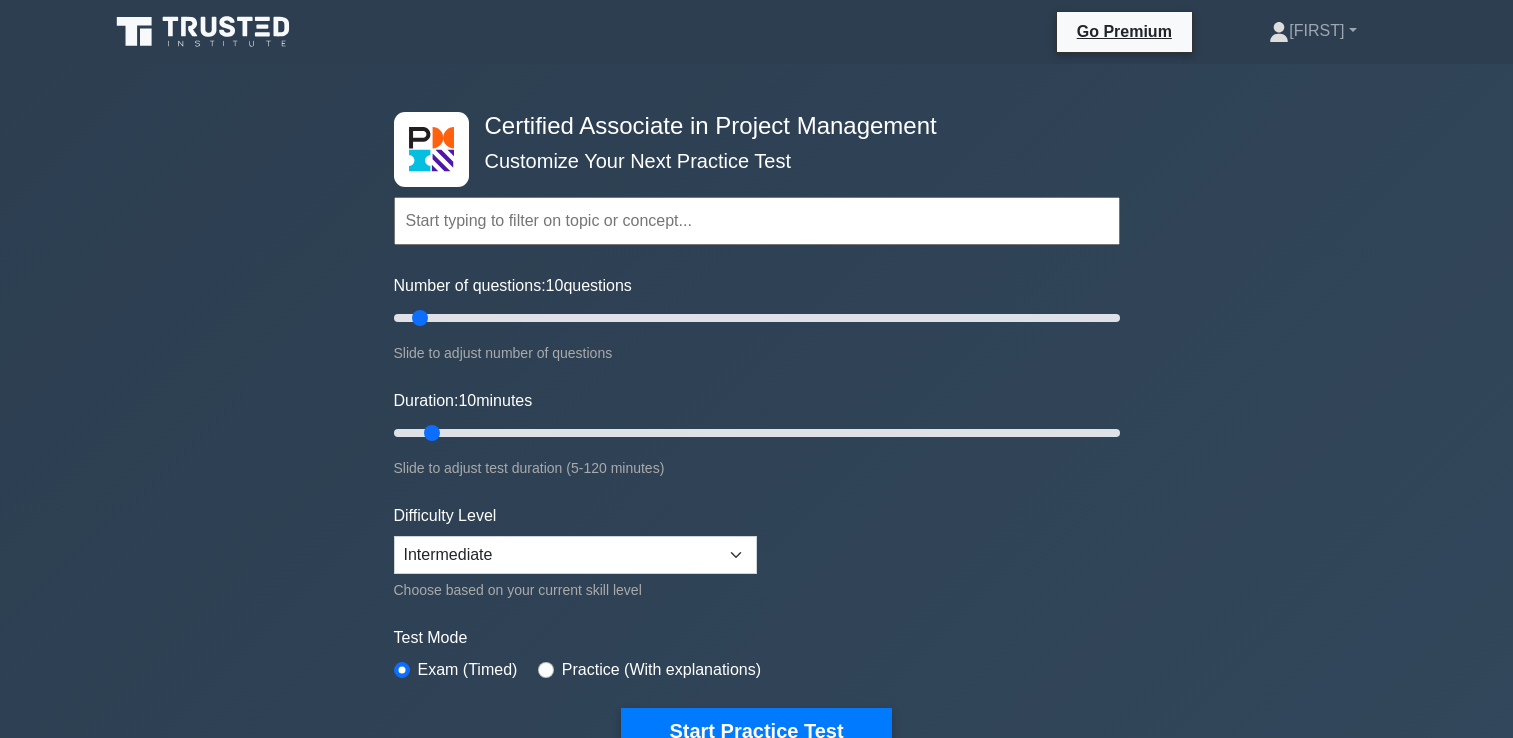 scroll, scrollTop: 0, scrollLeft: 0, axis: both 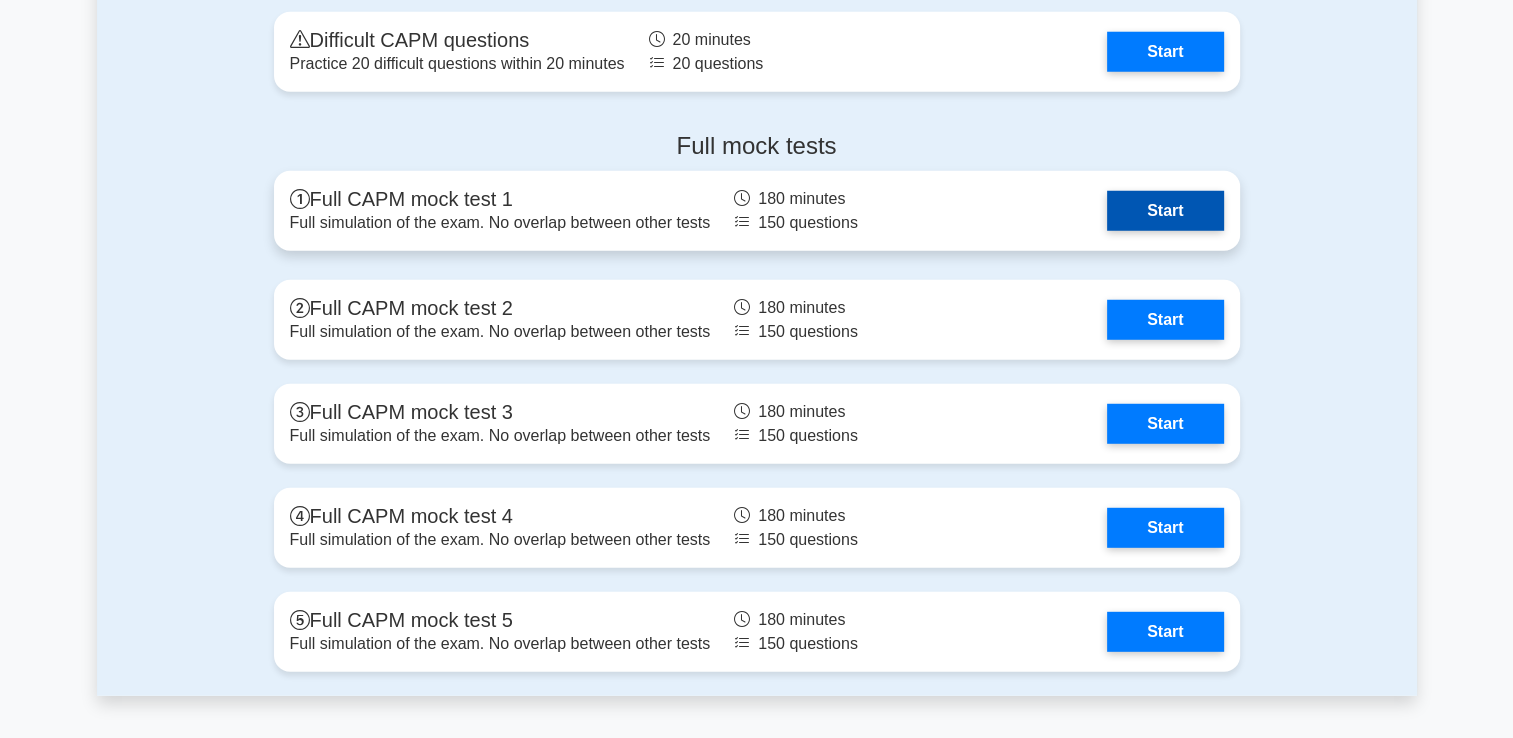 click on "Start" at bounding box center (1165, 211) 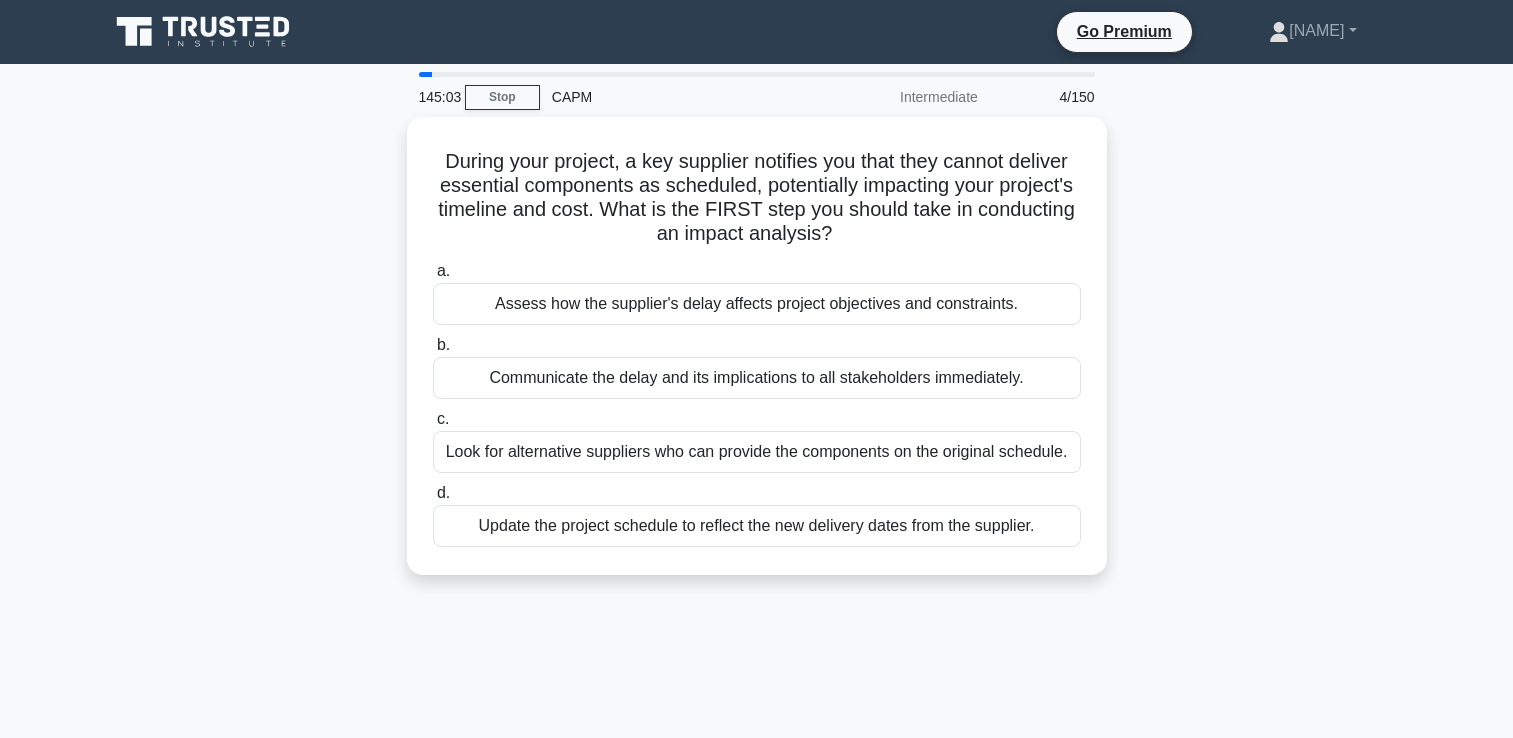 scroll, scrollTop: 0, scrollLeft: 0, axis: both 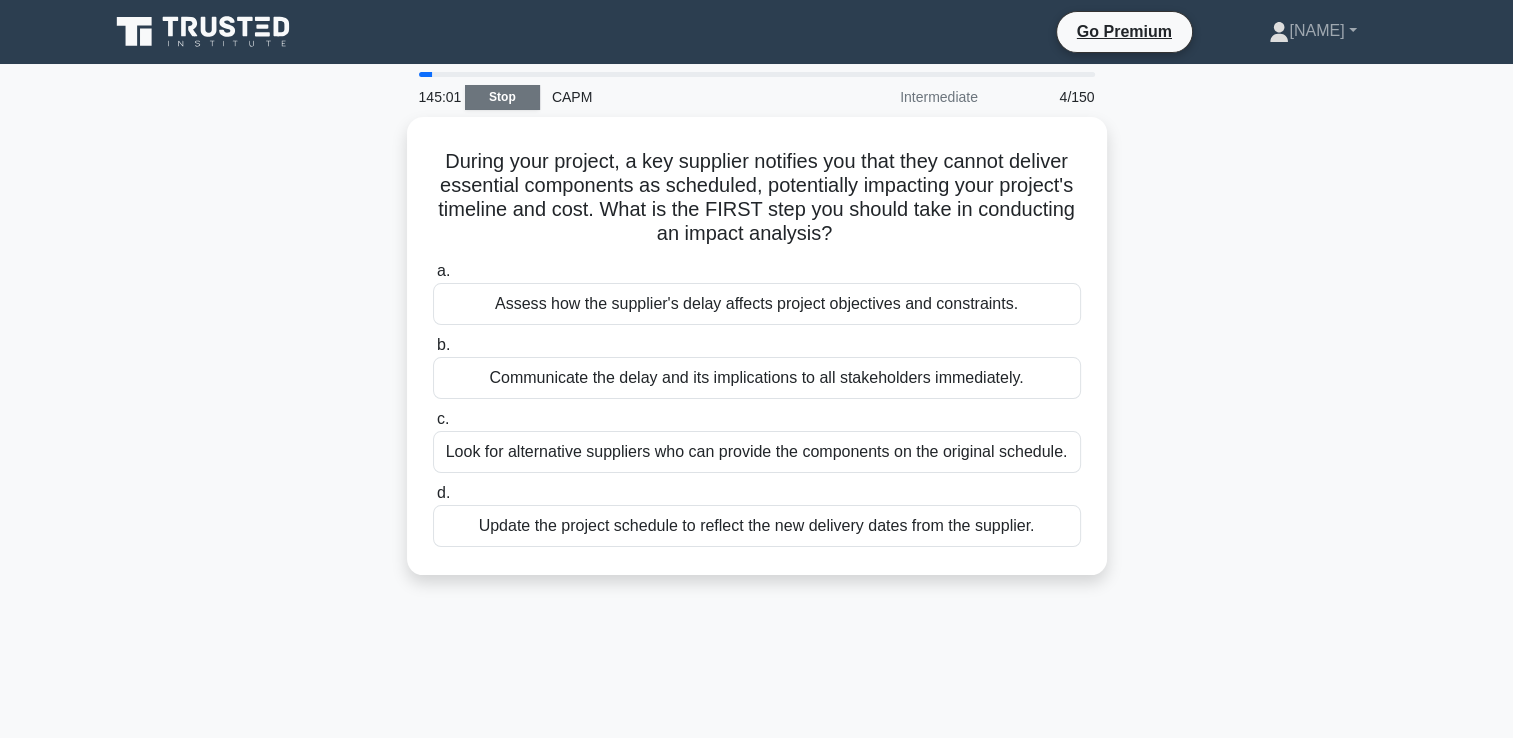 click on "Stop" at bounding box center [502, 97] 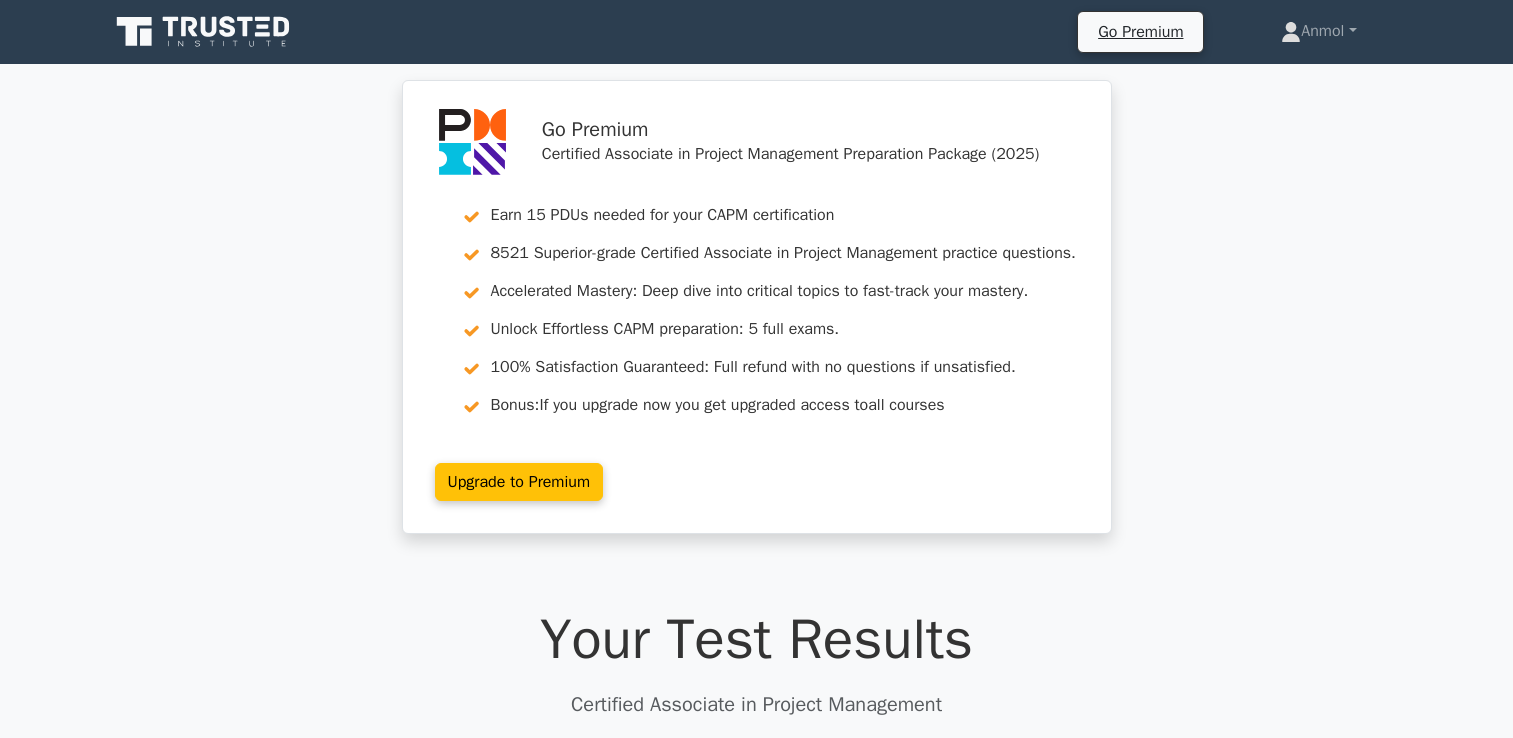scroll, scrollTop: 0, scrollLeft: 0, axis: both 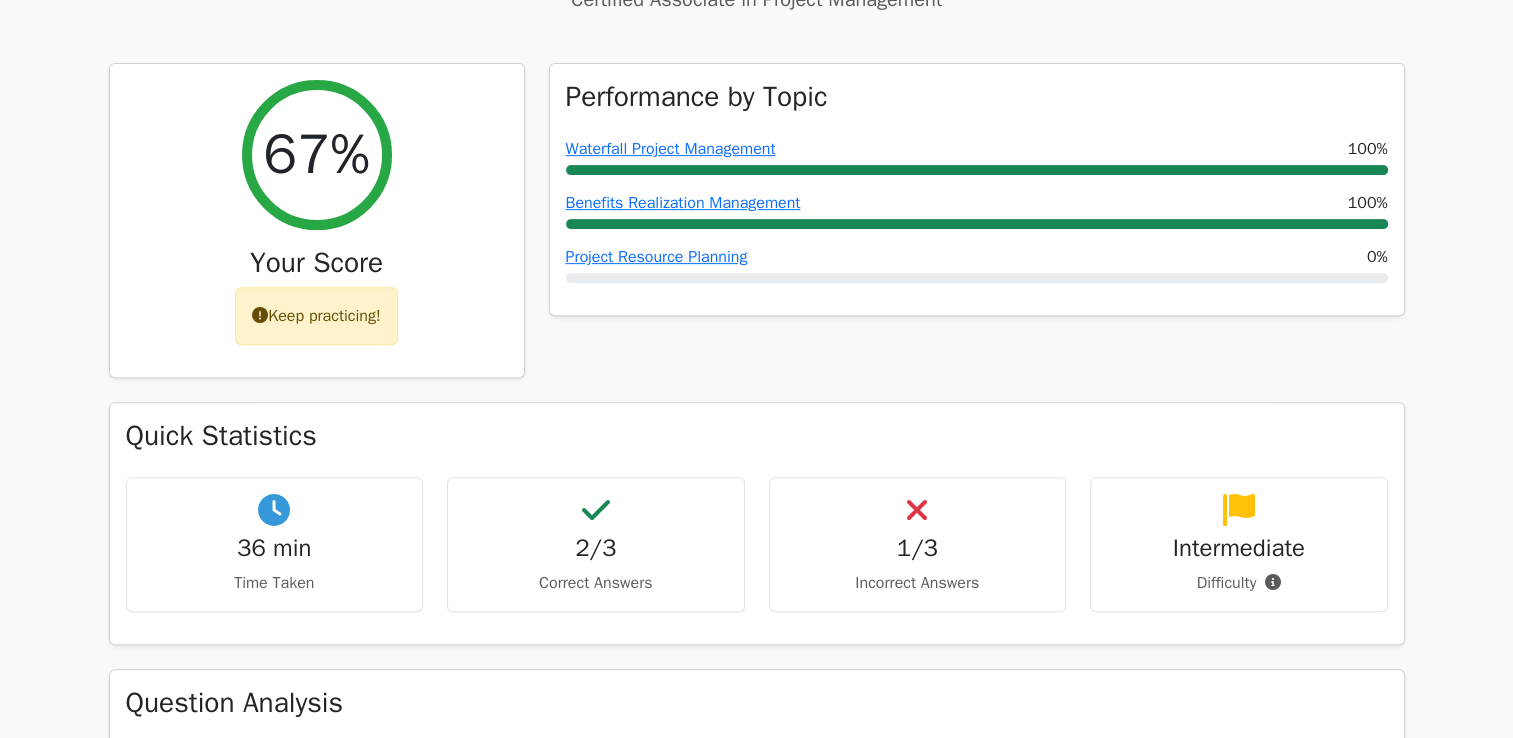 click on "Go Premium
Certified Associate in Project Management Preparation Package (2025)
Earn 15 PDUs needed for your CAPM certification
8521 Superior-grade  Certified Associate in Project Management practice questions.
Accelerated Mastery: Deep dive into critical topics to fast-track your mastery.
Unlock Effortless CAPM preparation: 5 full exams.
100% Satisfaction Guaranteed: Full refund with no questions if unsatisfied.
Bonus:" at bounding box center (756, 986) 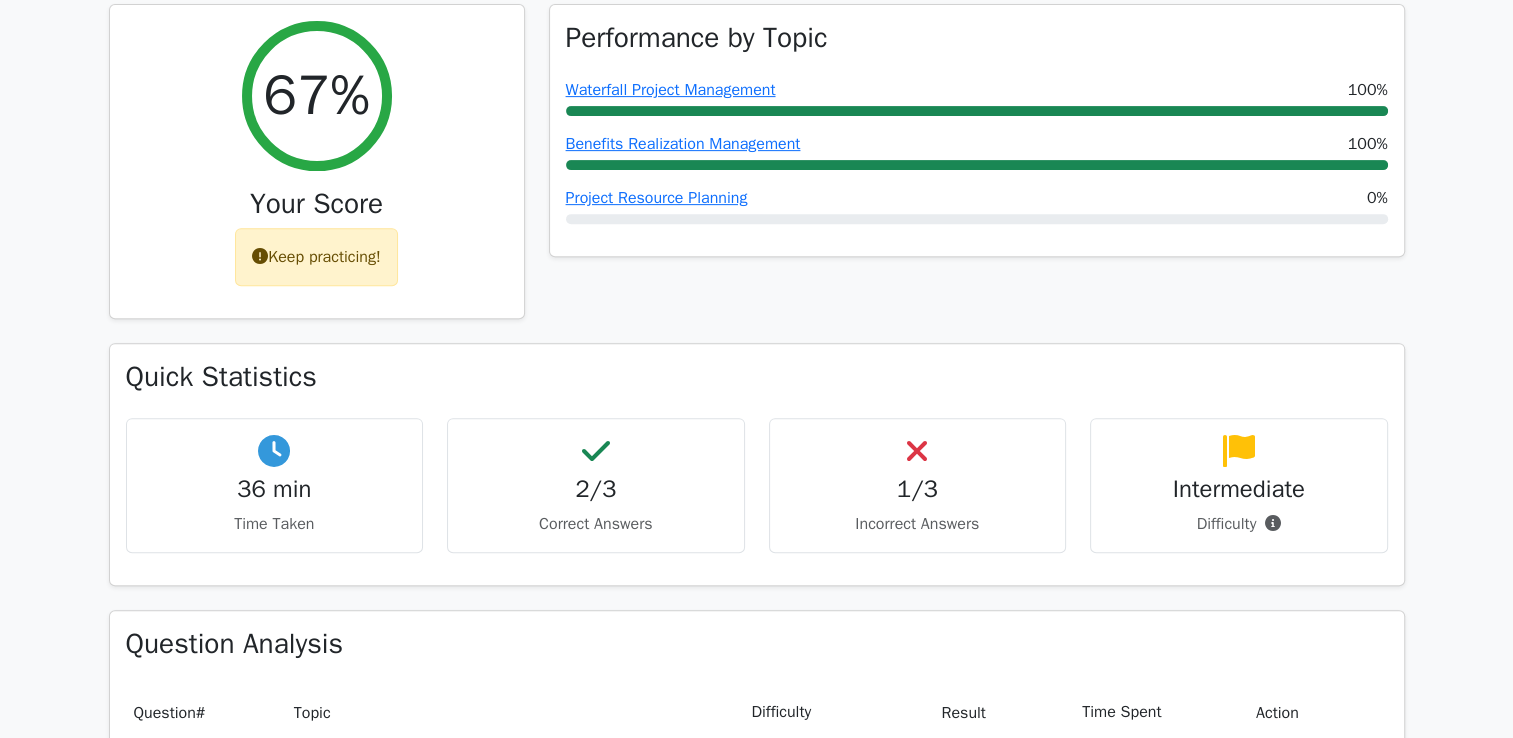 scroll, scrollTop: 744, scrollLeft: 0, axis: vertical 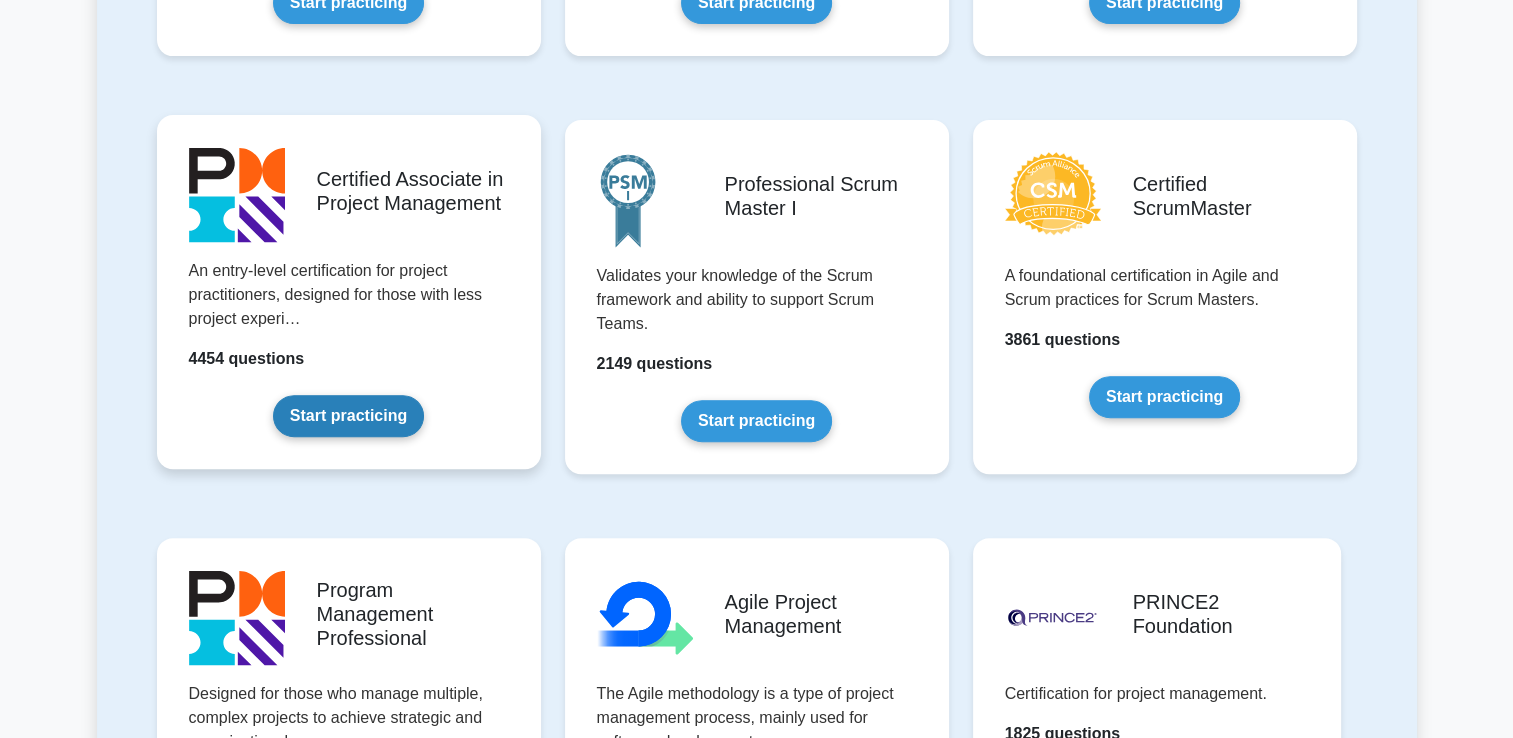 click on "Start practicing" at bounding box center [348, 416] 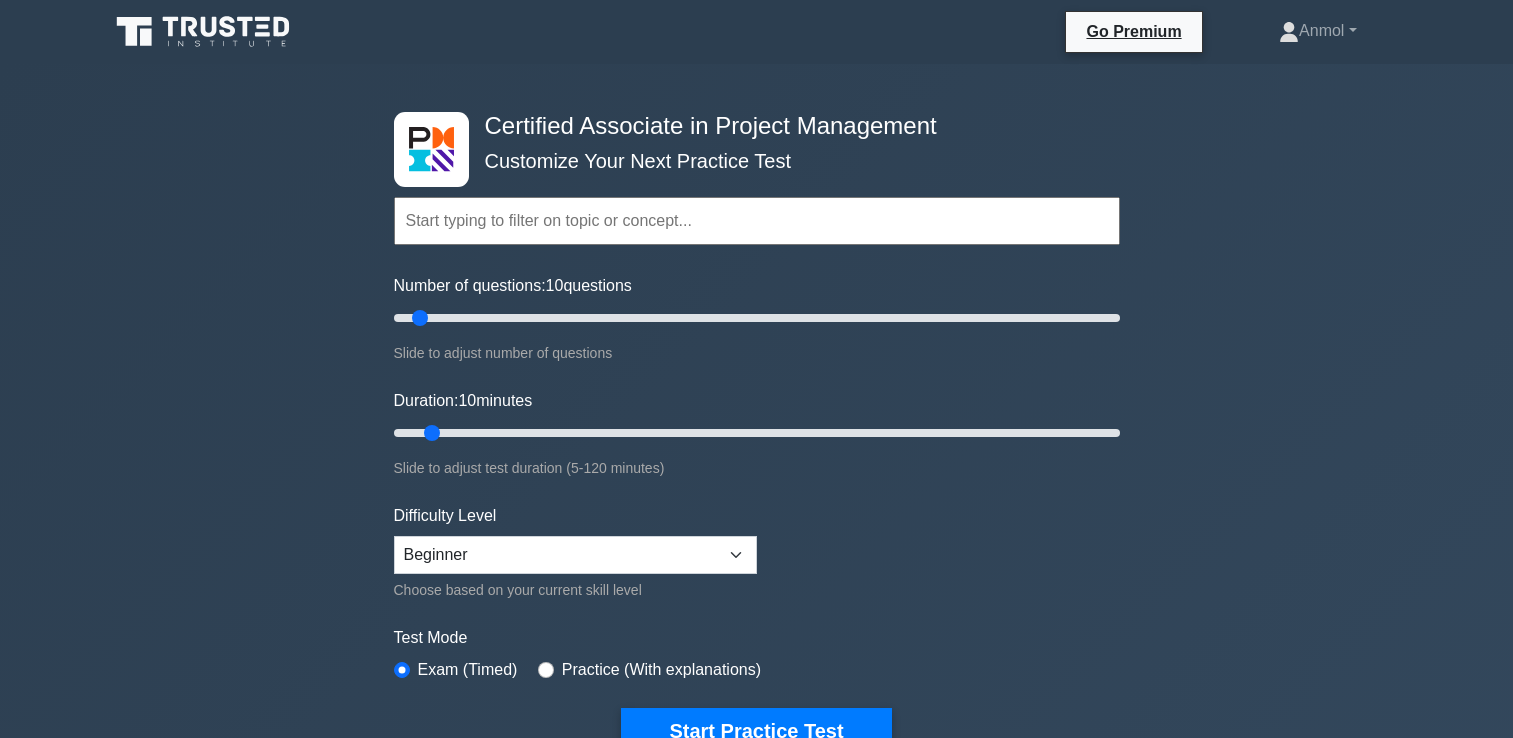 scroll, scrollTop: 0, scrollLeft: 0, axis: both 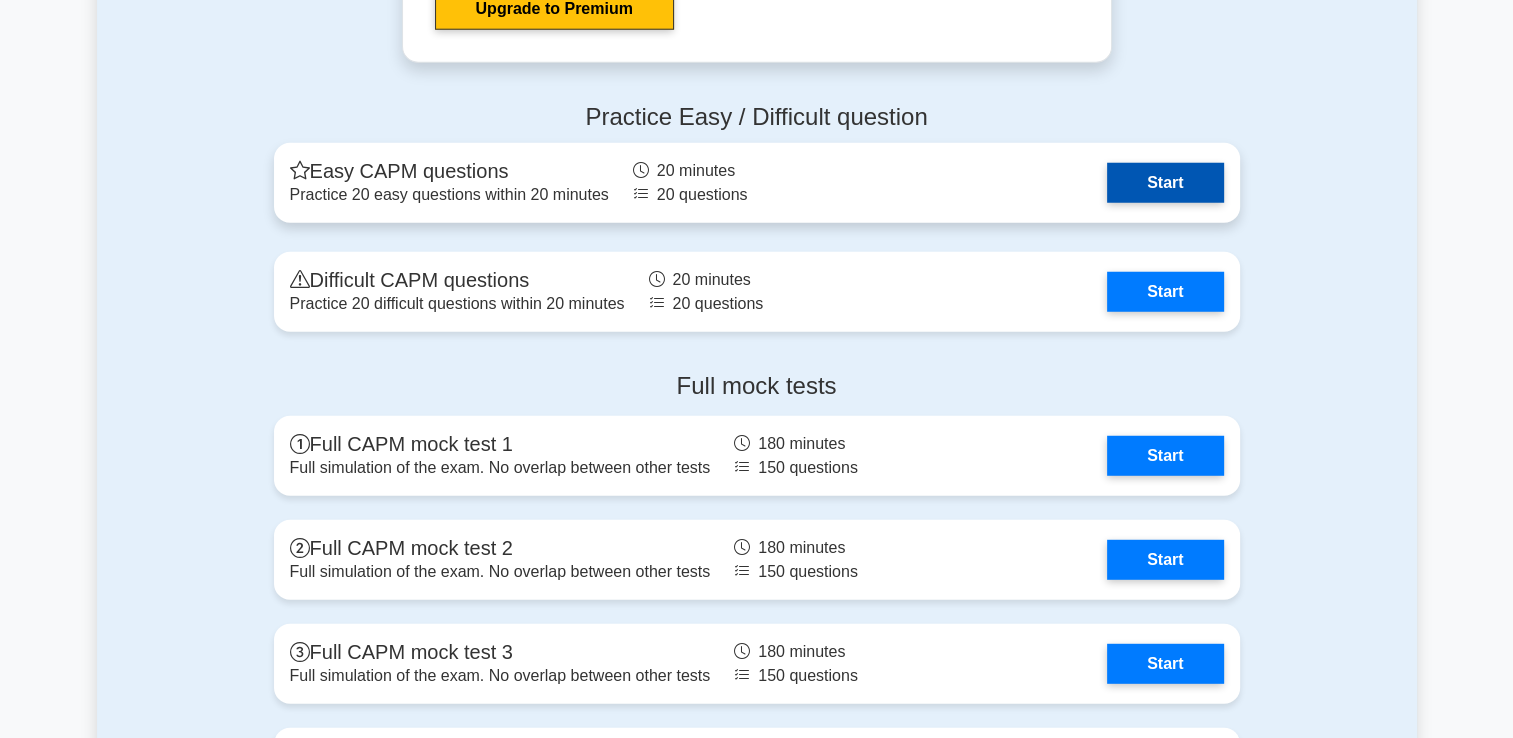 click on "Start" at bounding box center [1165, 183] 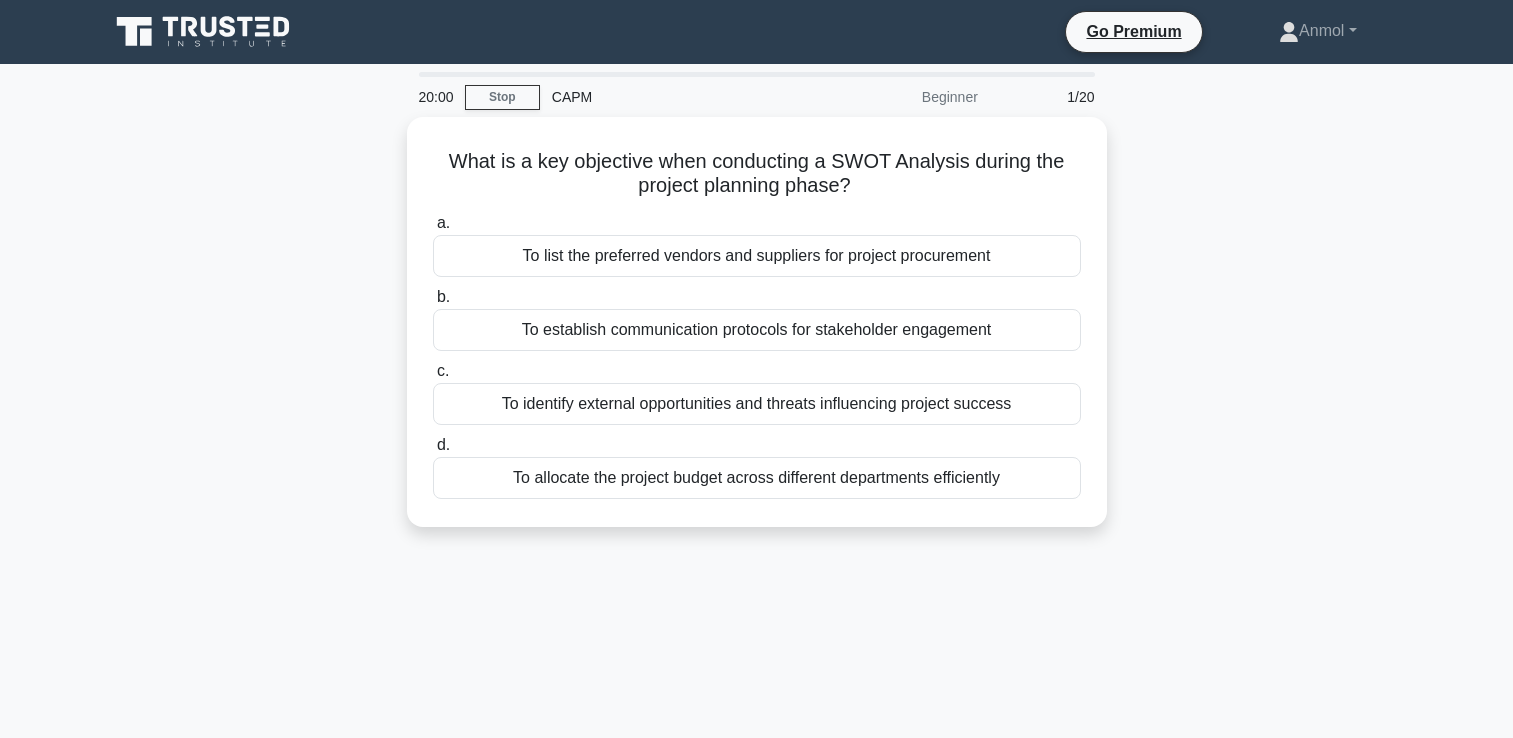 scroll, scrollTop: 0, scrollLeft: 0, axis: both 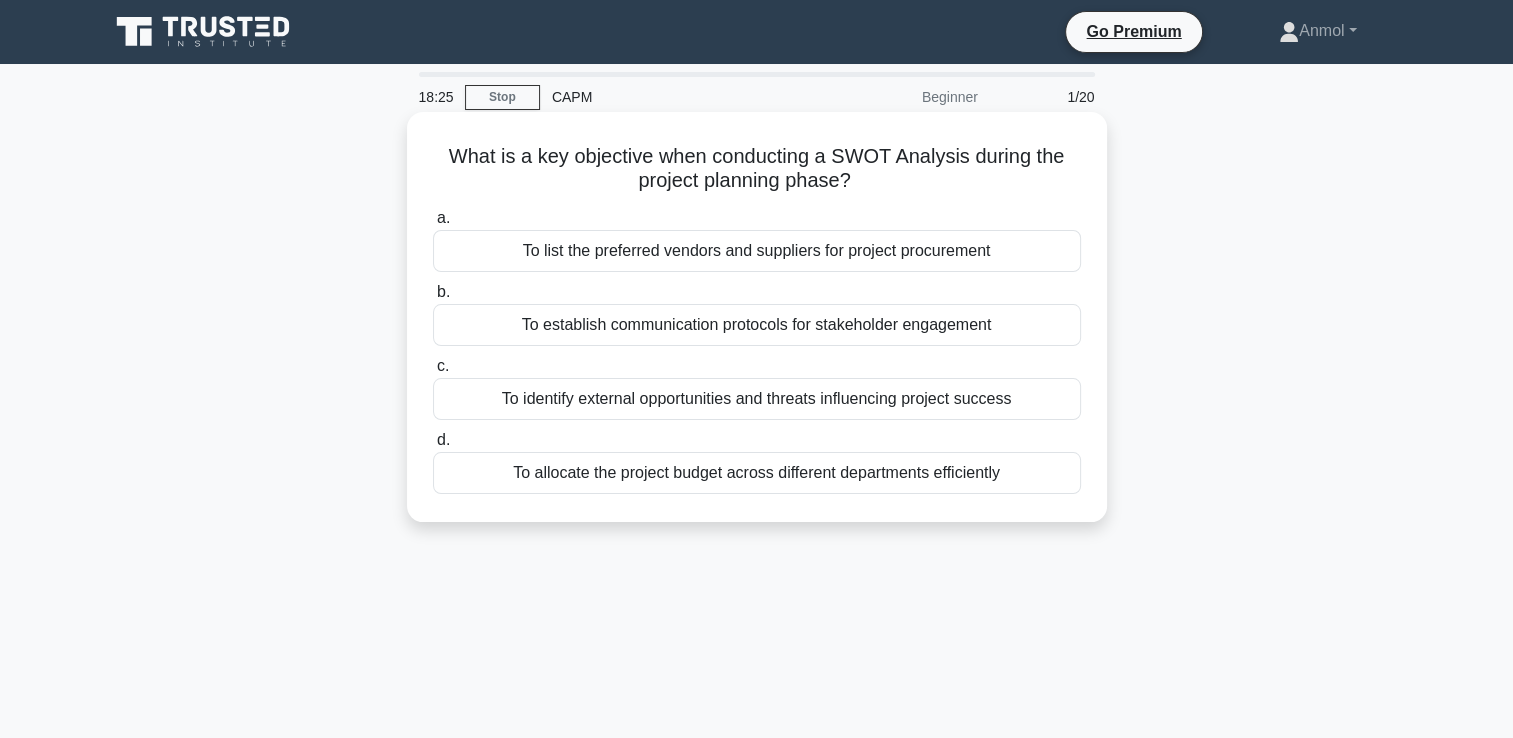 click on "To establish communication protocols for stakeholder engagement" at bounding box center (757, 325) 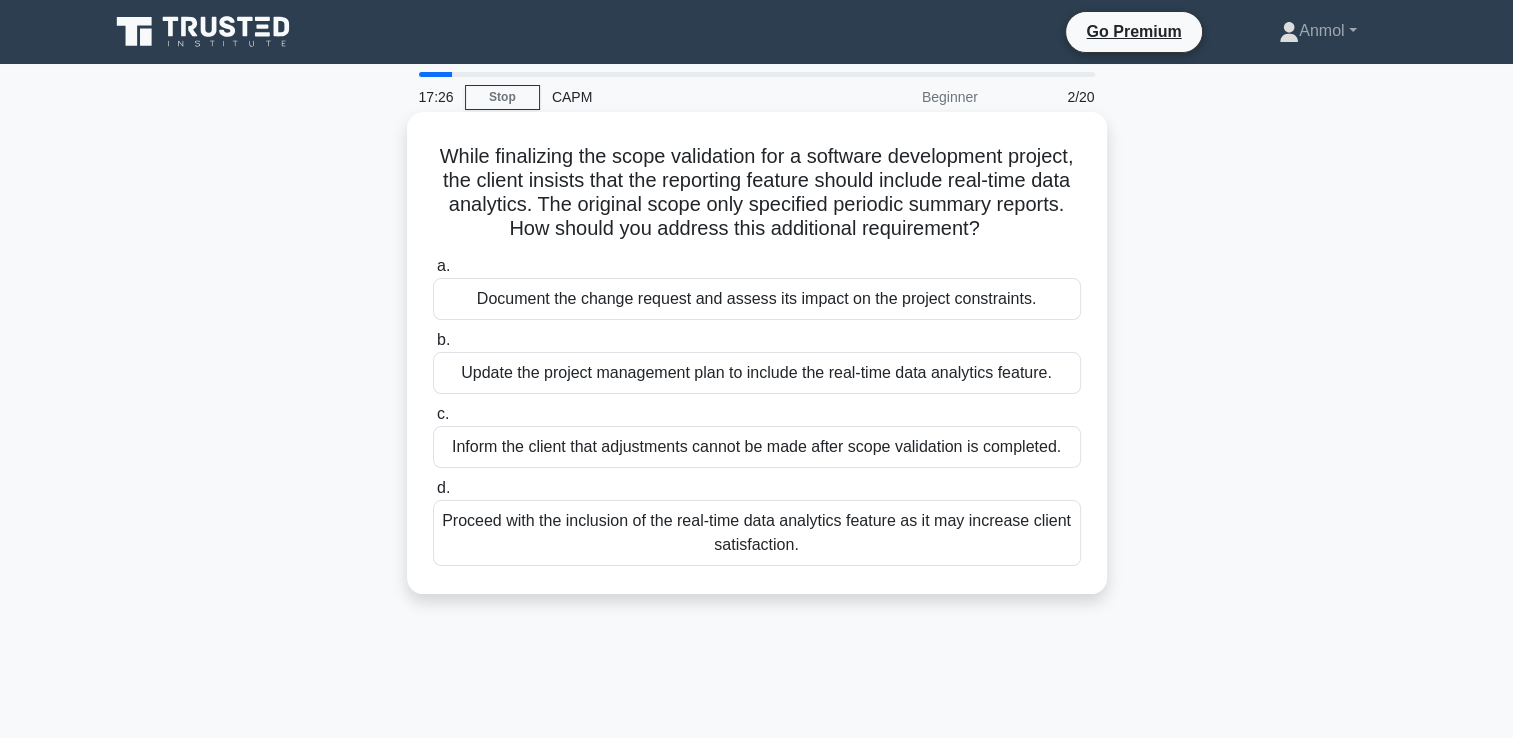 click on "Document the change request and assess its impact on the project constraints." at bounding box center [757, 299] 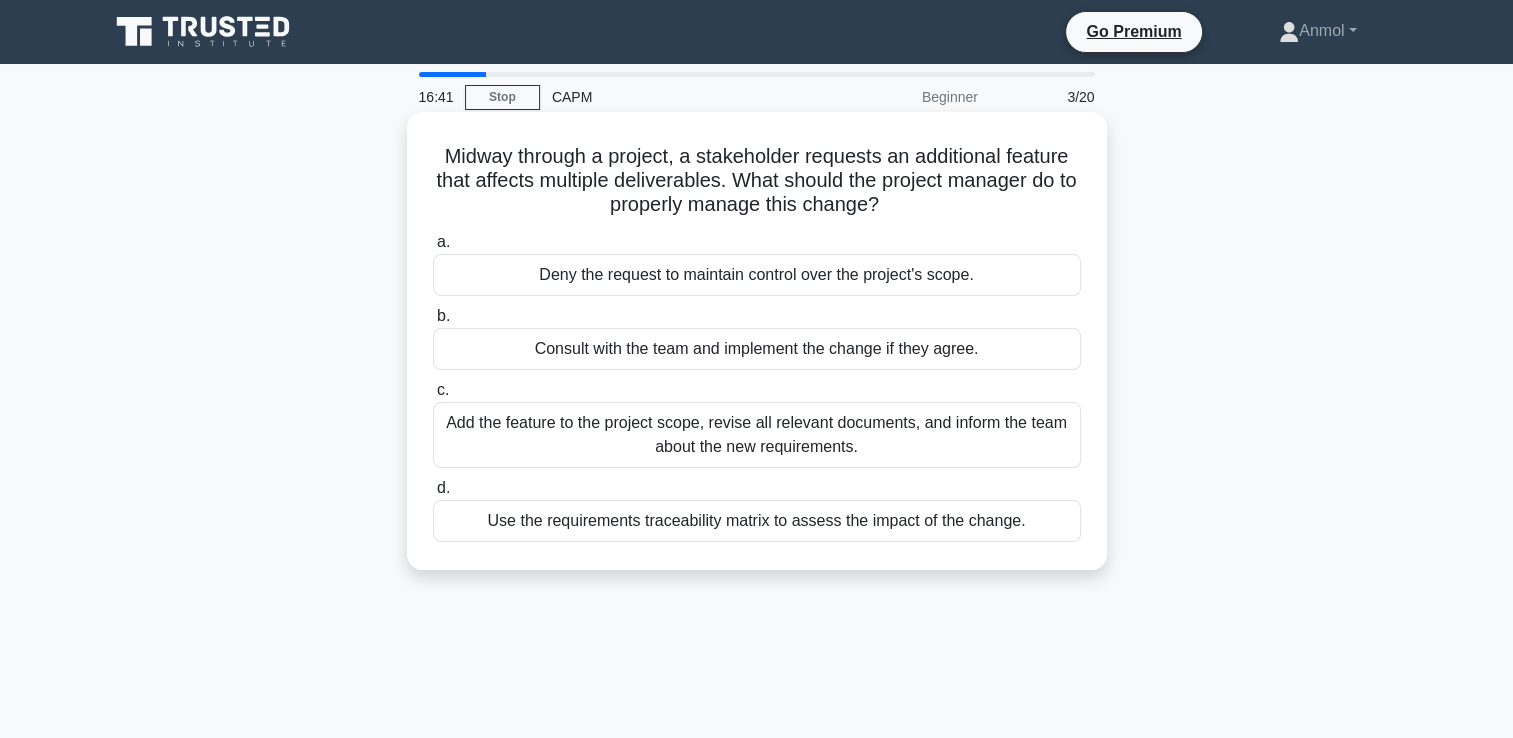 click on "Add the feature to the project scope, revise all relevant documents, and inform the team about the new requirements." at bounding box center [757, 435] 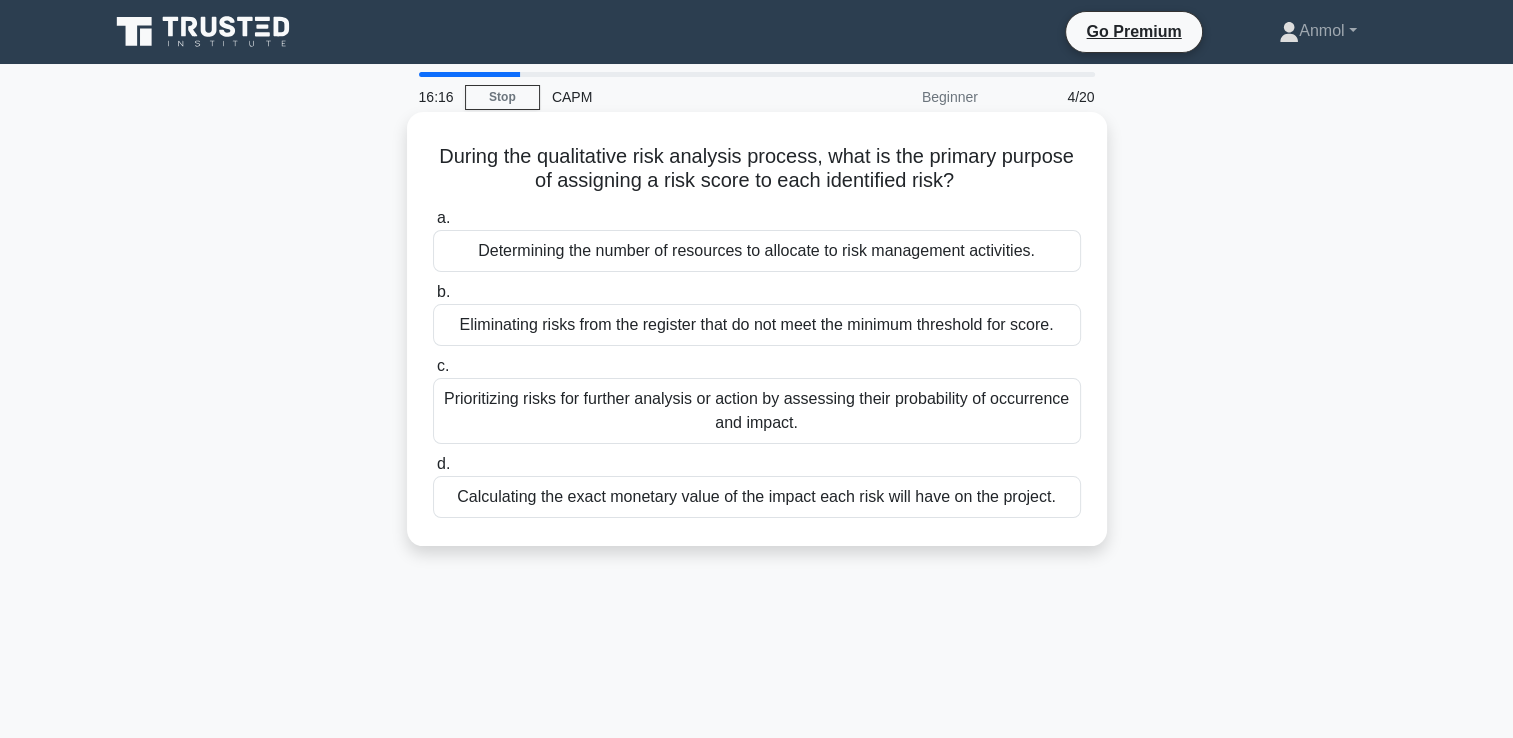 click on "Prioritizing risks for further analysis or action by assessing their probability of occurrence and impact." at bounding box center [757, 411] 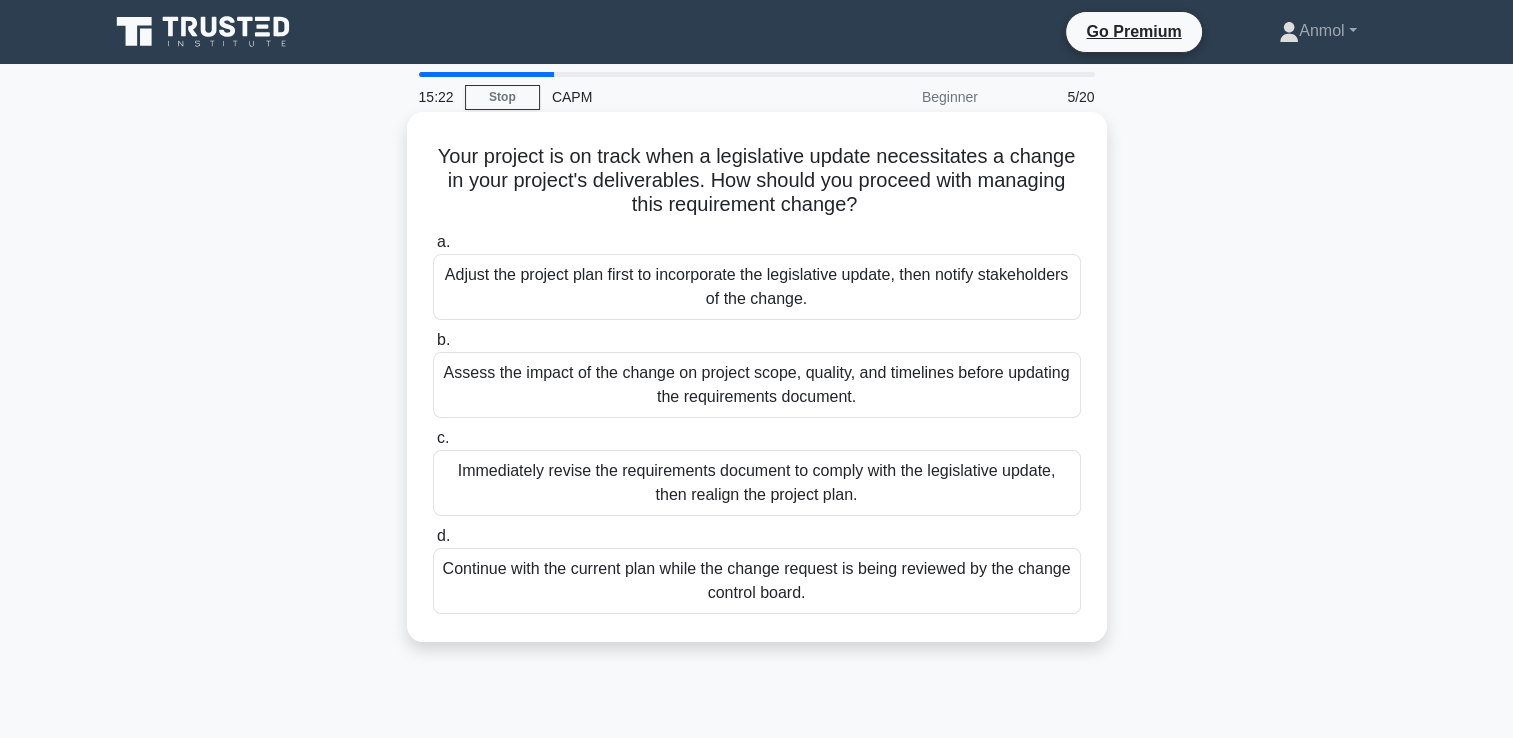 click on "Assess the impact of the change on project scope, quality, and timelines before updating the requirements document." at bounding box center (757, 385) 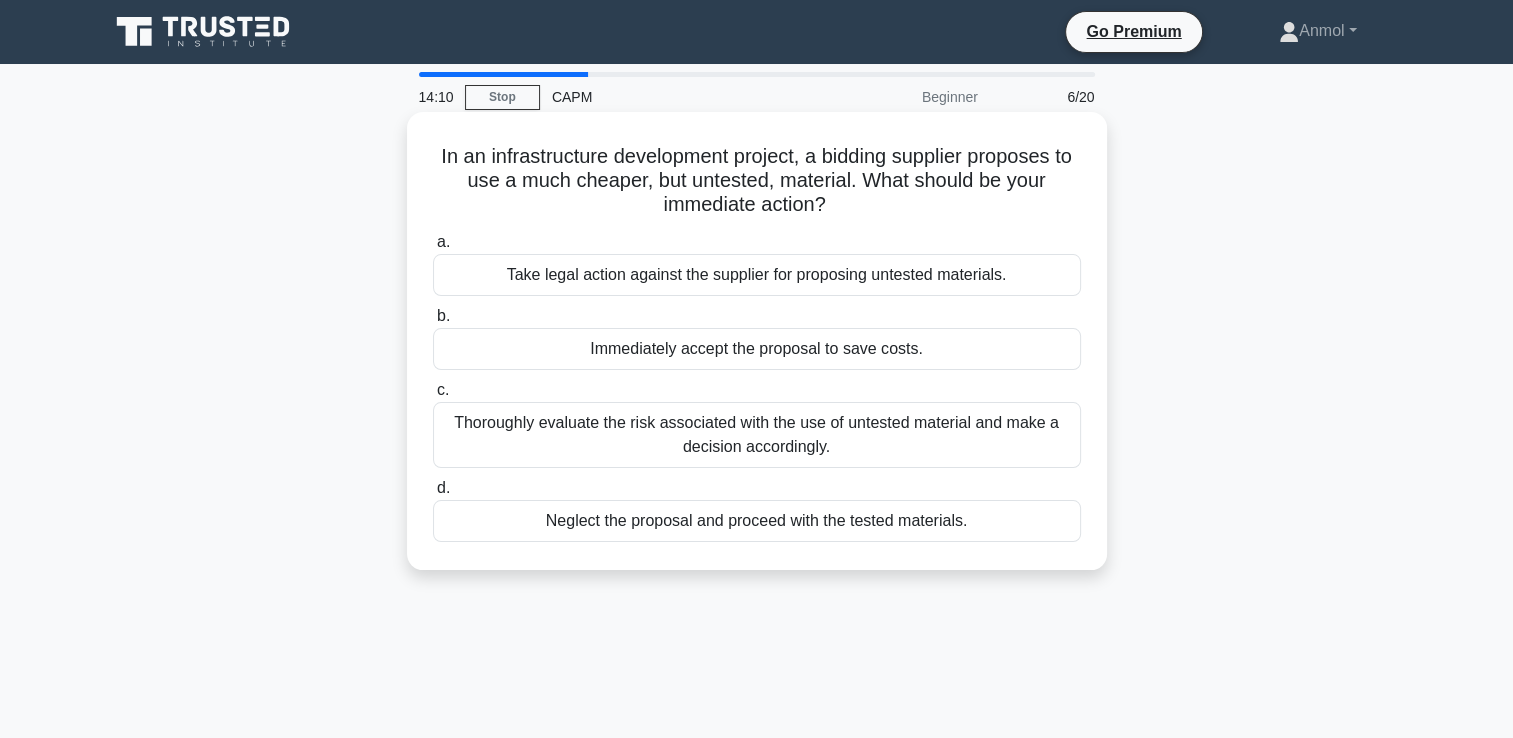 click on "Neglect the proposal and proceed with the tested materials." at bounding box center (757, 521) 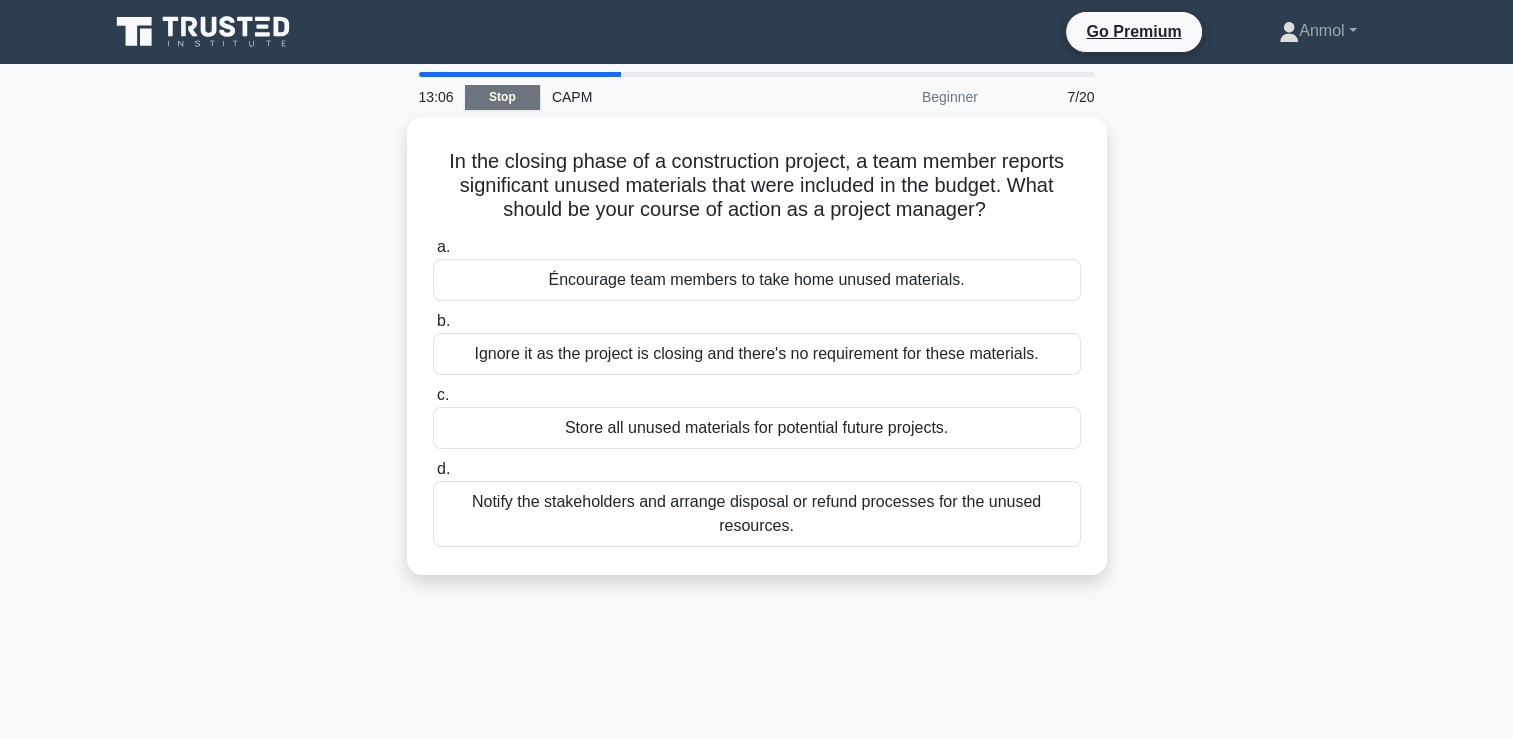 click on "Stop" at bounding box center (502, 97) 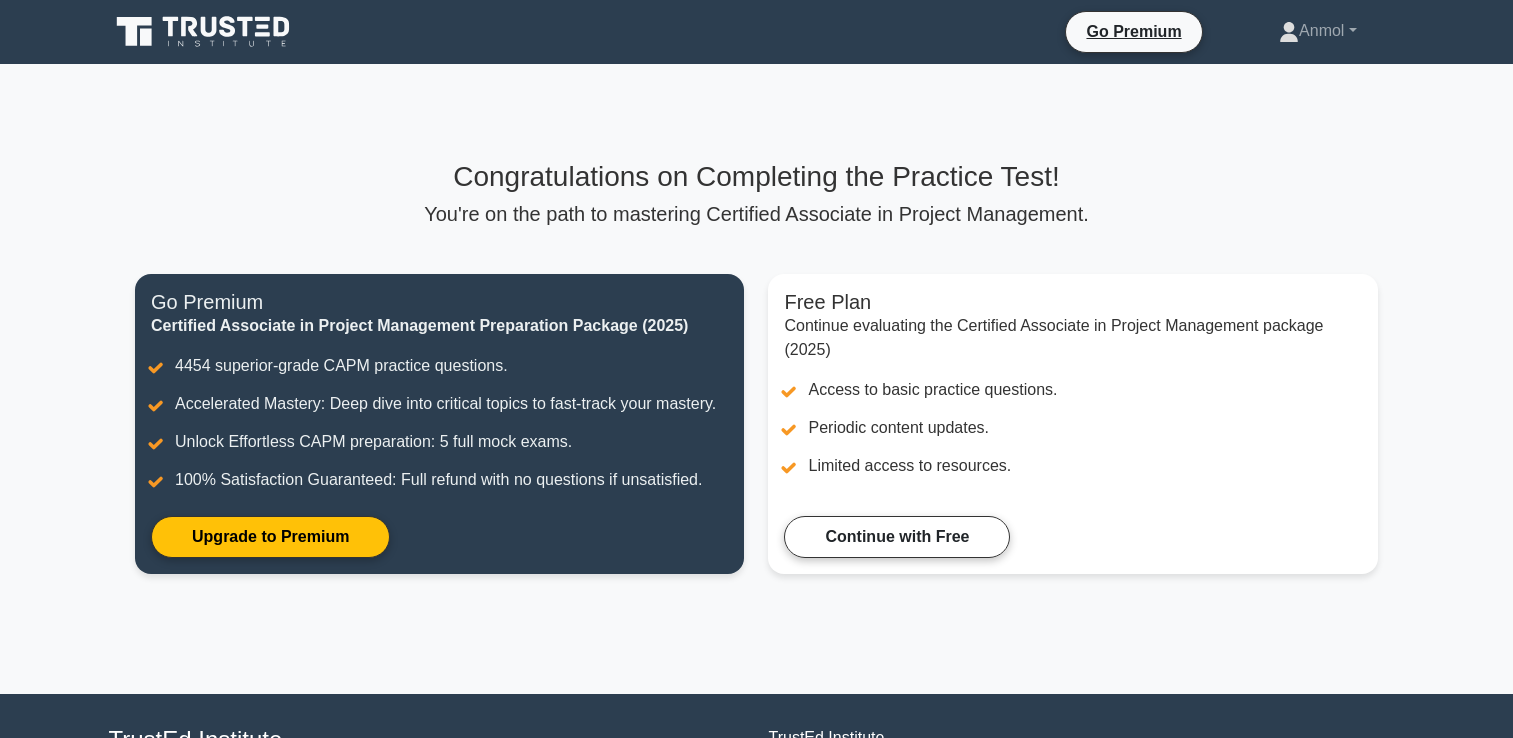 scroll, scrollTop: 0, scrollLeft: 0, axis: both 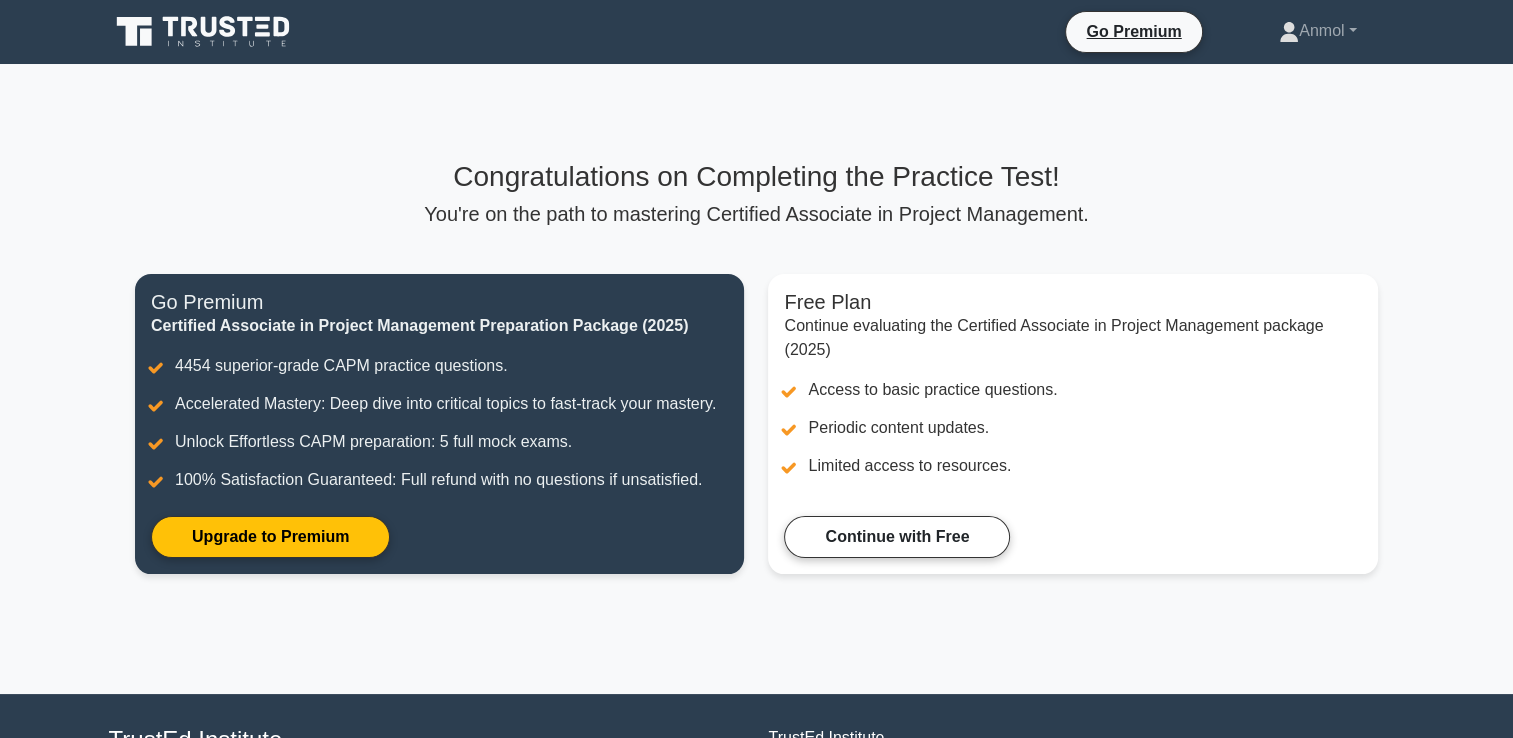 click 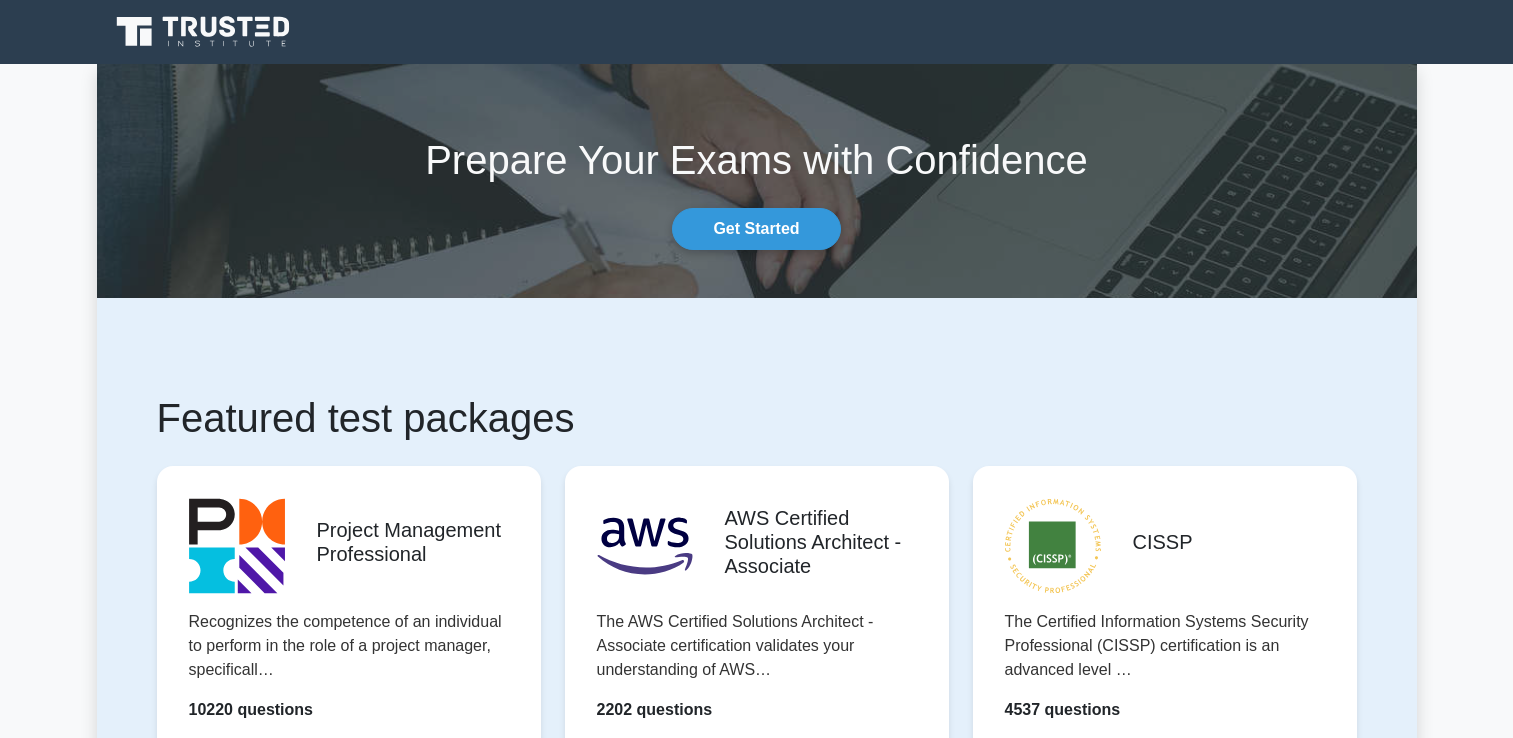 scroll, scrollTop: 0, scrollLeft: 0, axis: both 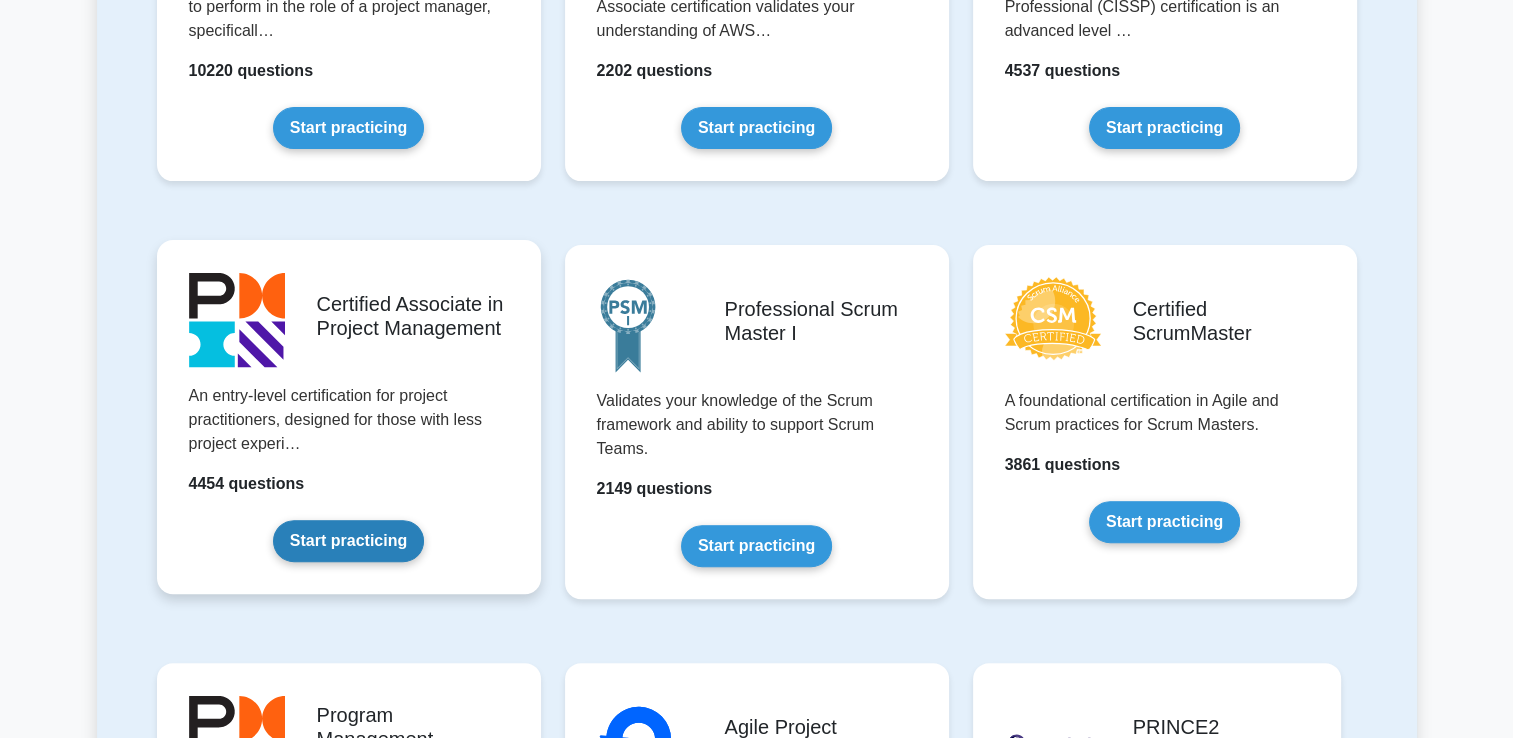click on "Start practicing" at bounding box center [348, 541] 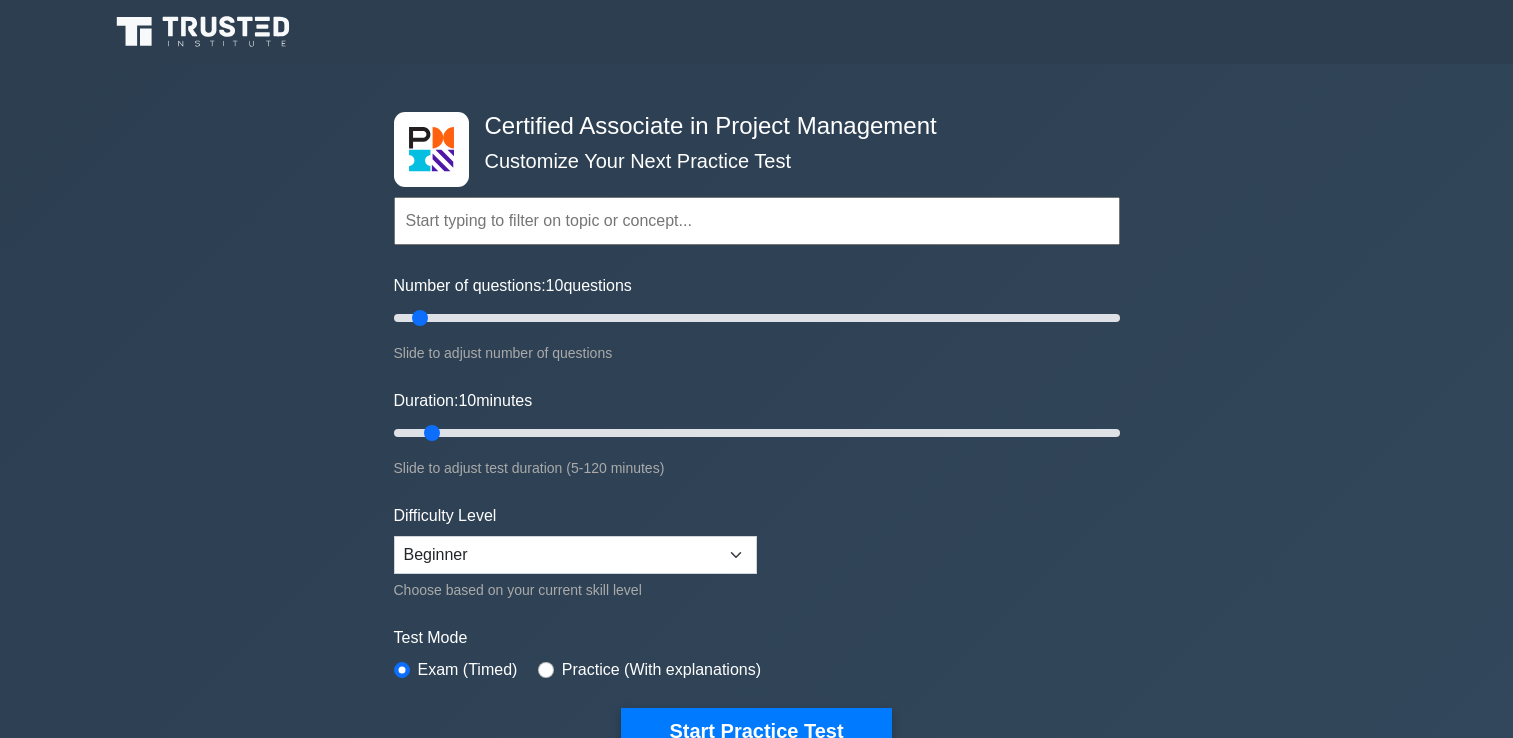 scroll, scrollTop: 0, scrollLeft: 0, axis: both 